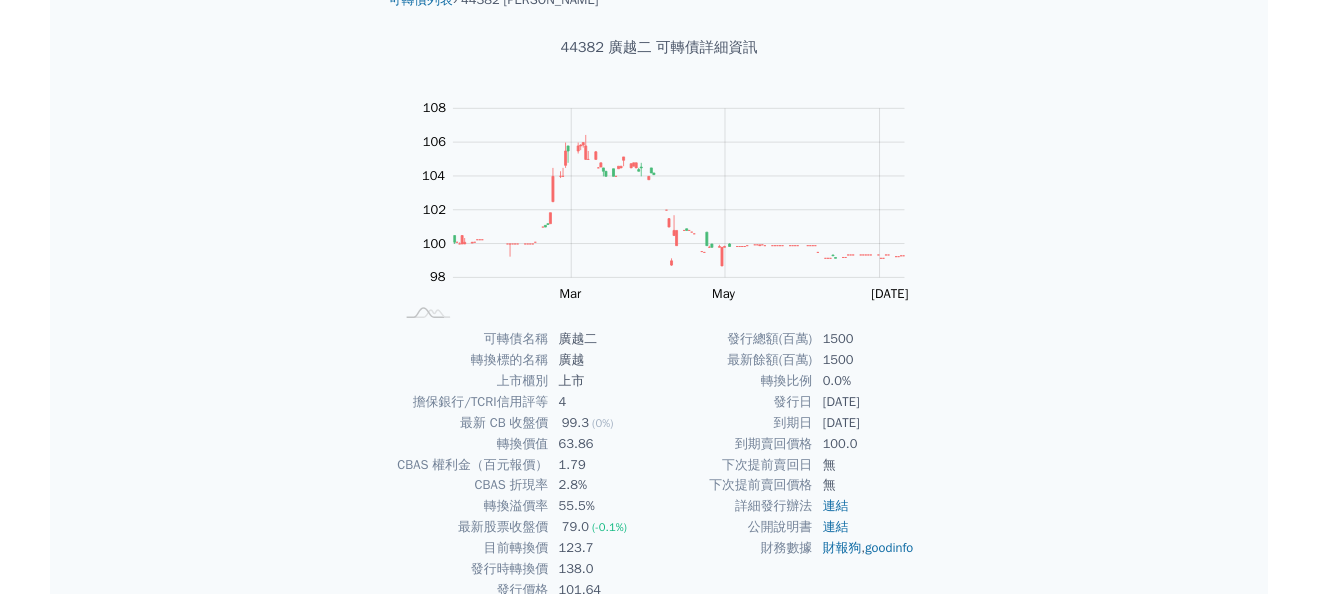 scroll, scrollTop: 0, scrollLeft: 0, axis: both 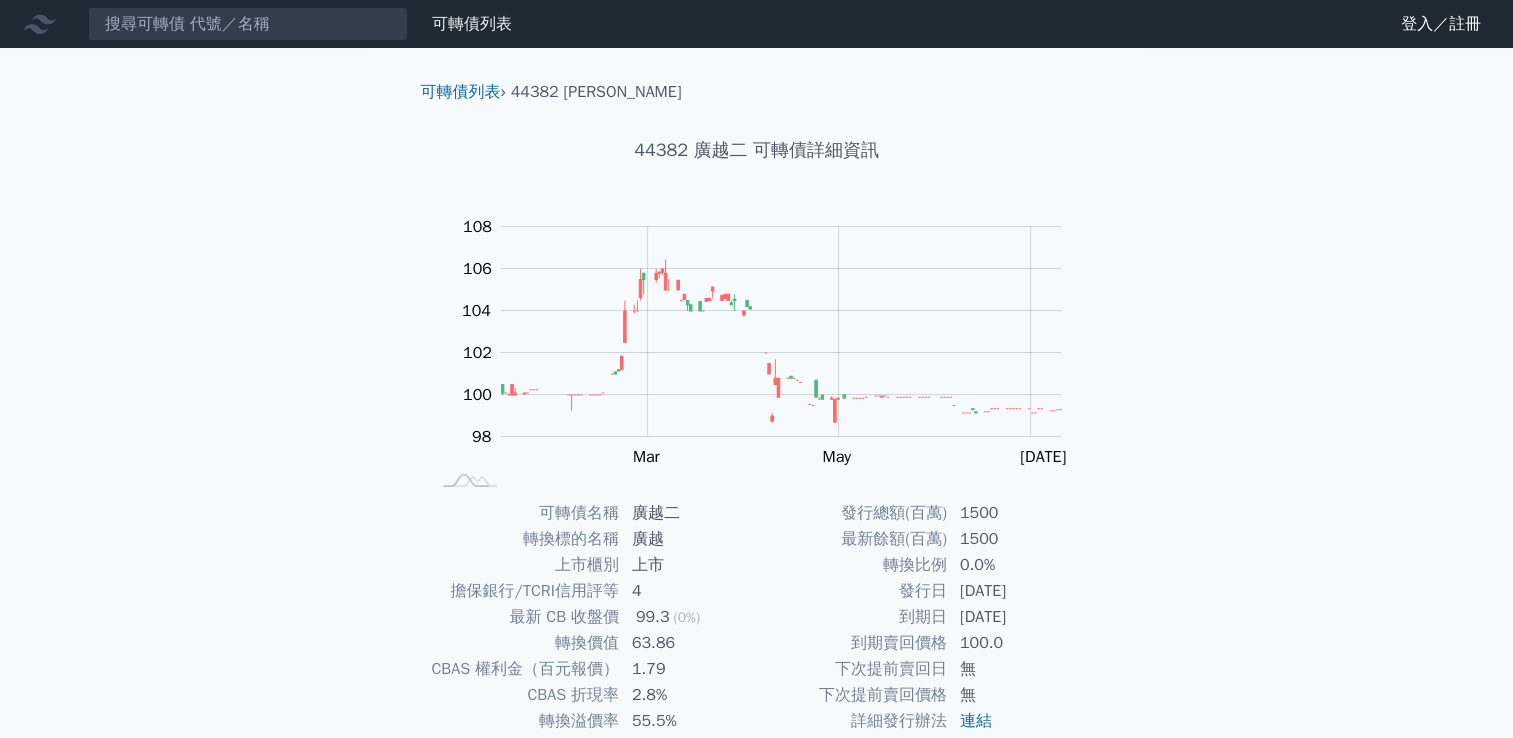 click on "可轉債列表
財務數據
可轉債列表
財務數據
登入／註冊
登入／註冊
可轉債列表  ›
44382 廣越二
44382 廣越二 可轉債詳細資訊
Zoom Out 104 94 96 98 100 102 104 106 108 110 L [PERSON_NAME][DATE] Mar May [DATE] Sep 開: 99.2 高: 99.2 100%" at bounding box center (756, 463) 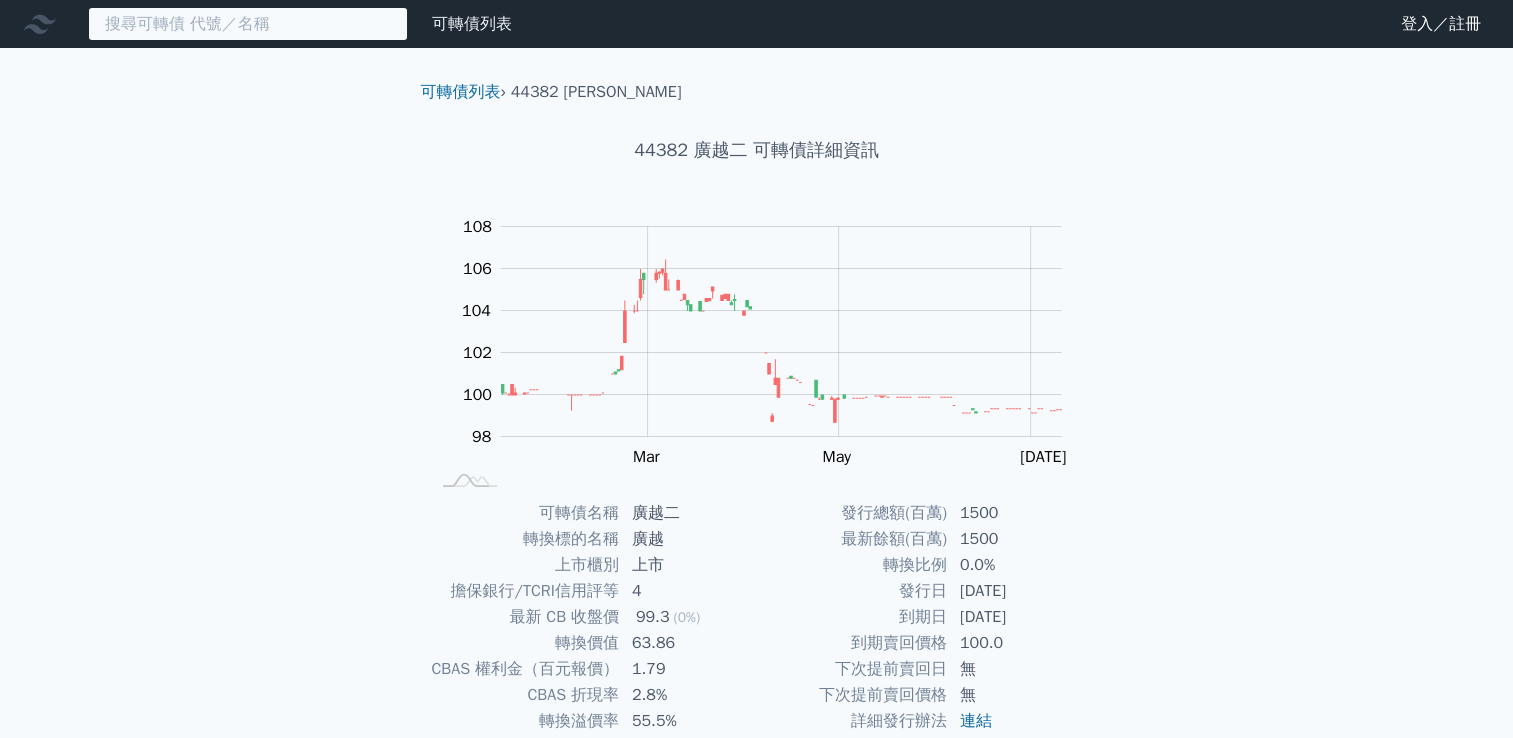 click at bounding box center [248, 24] 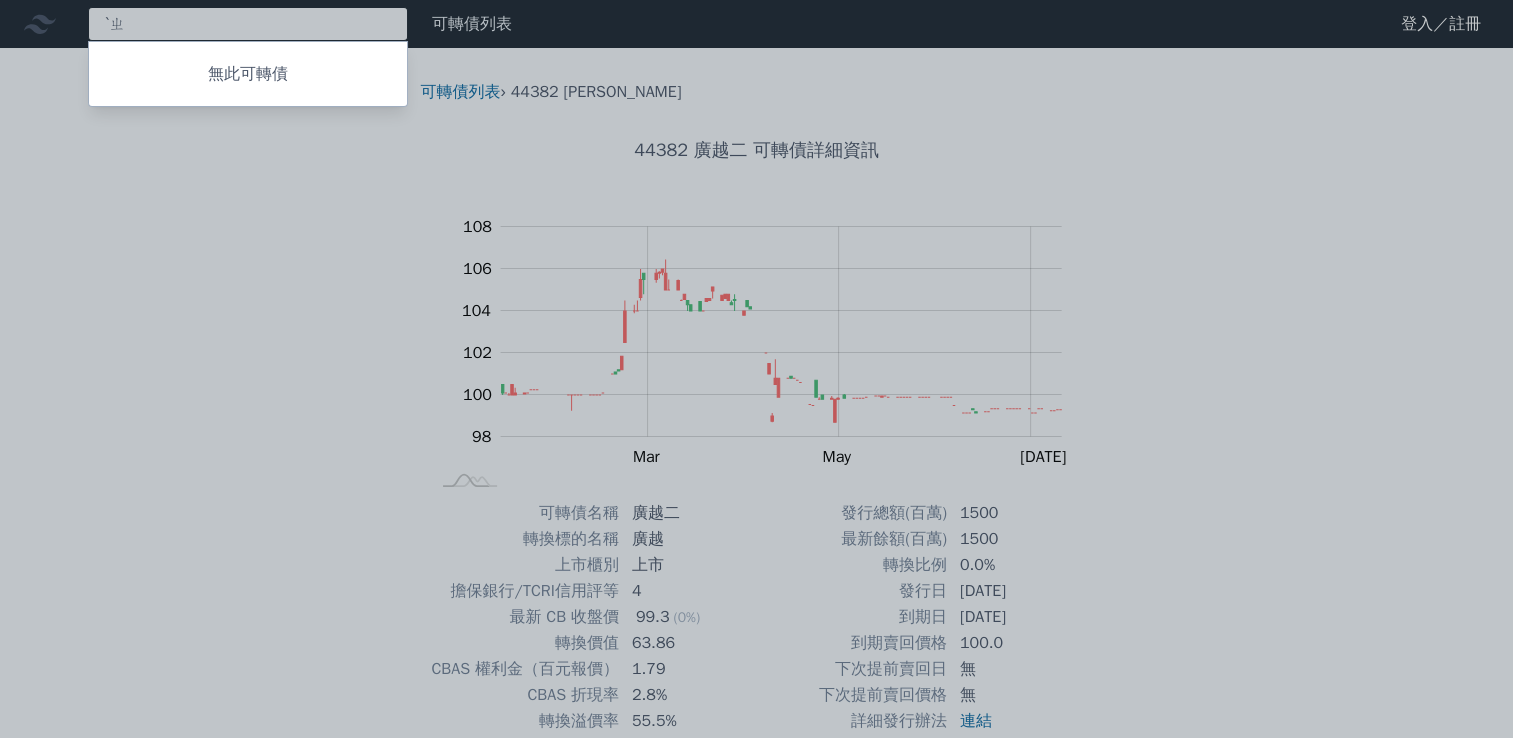 type on "ˋ" 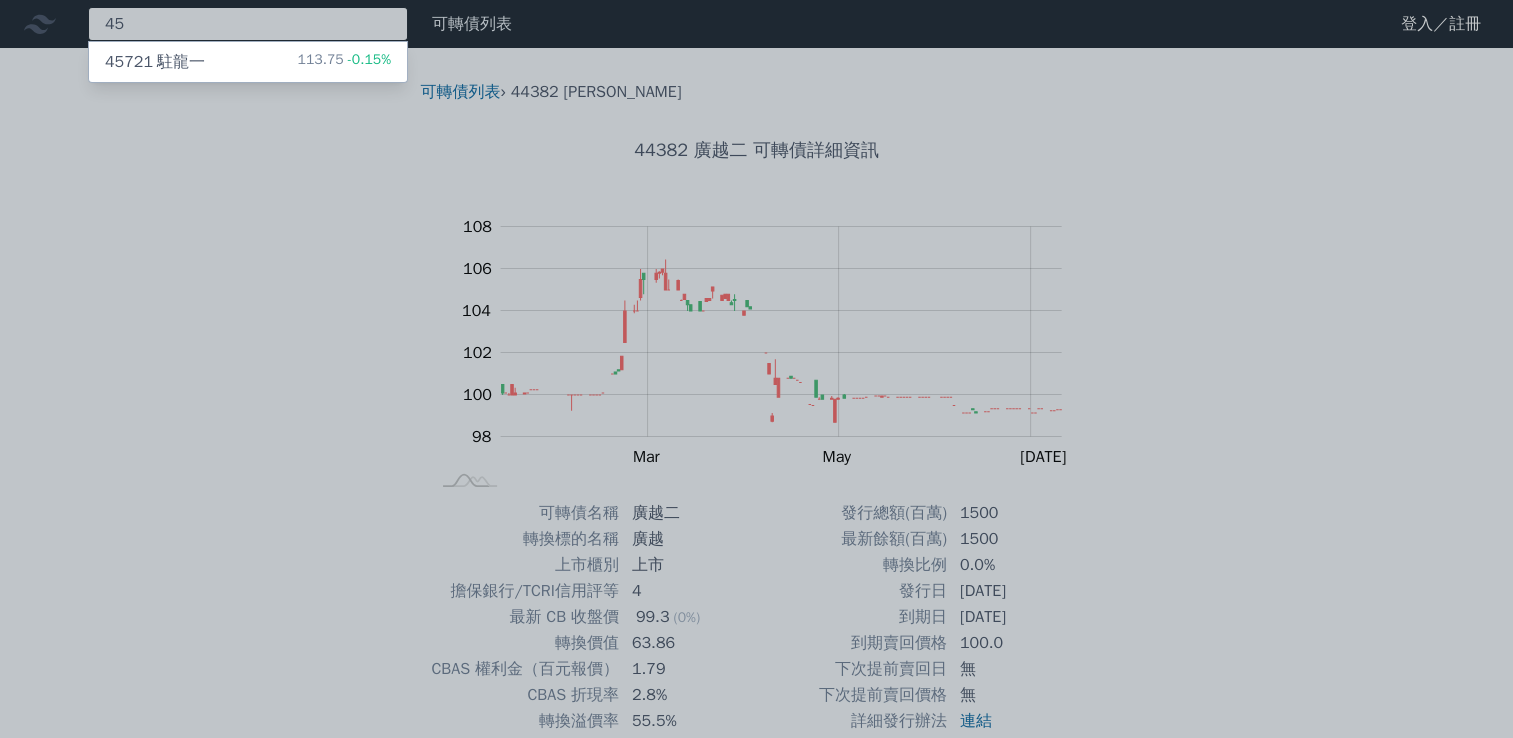 type on "4" 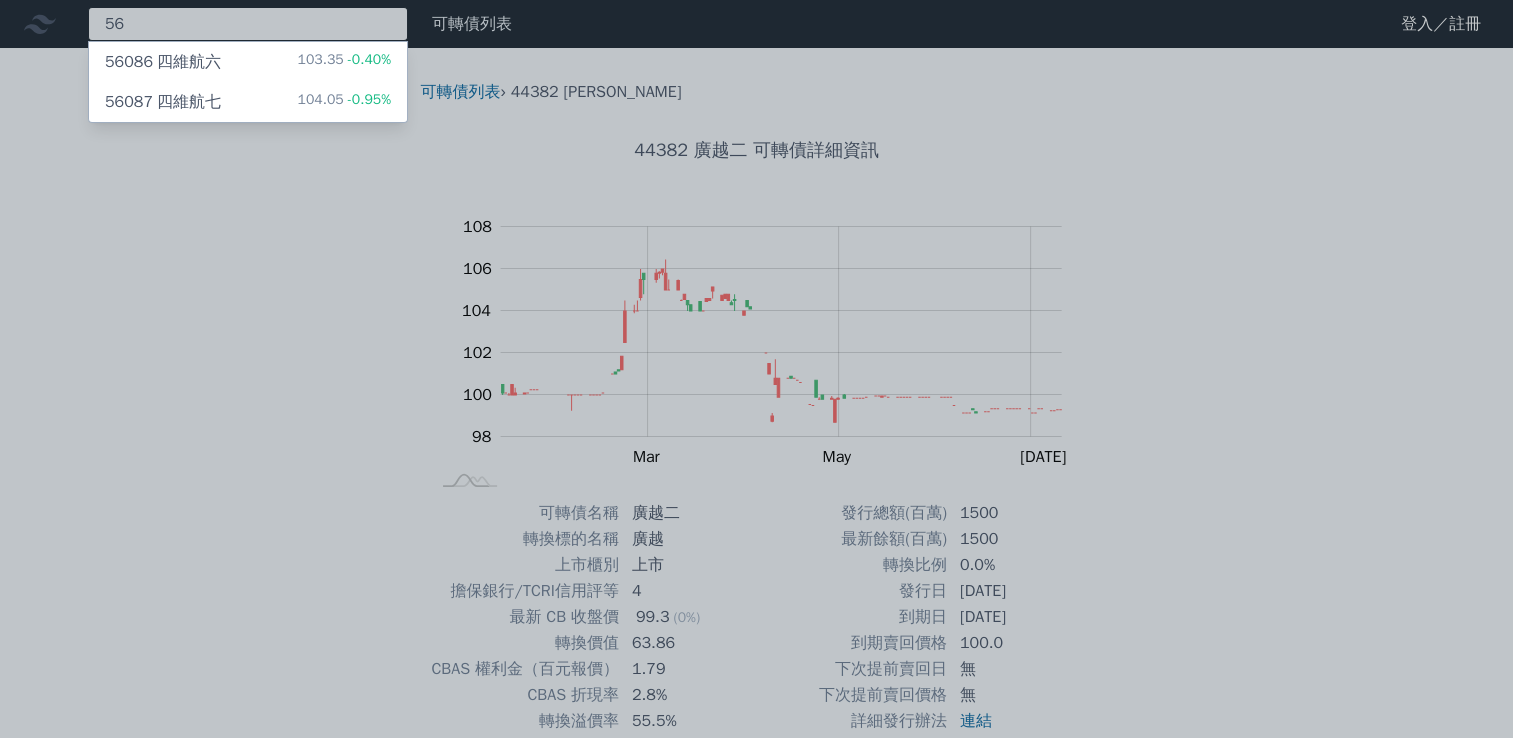 type on "5" 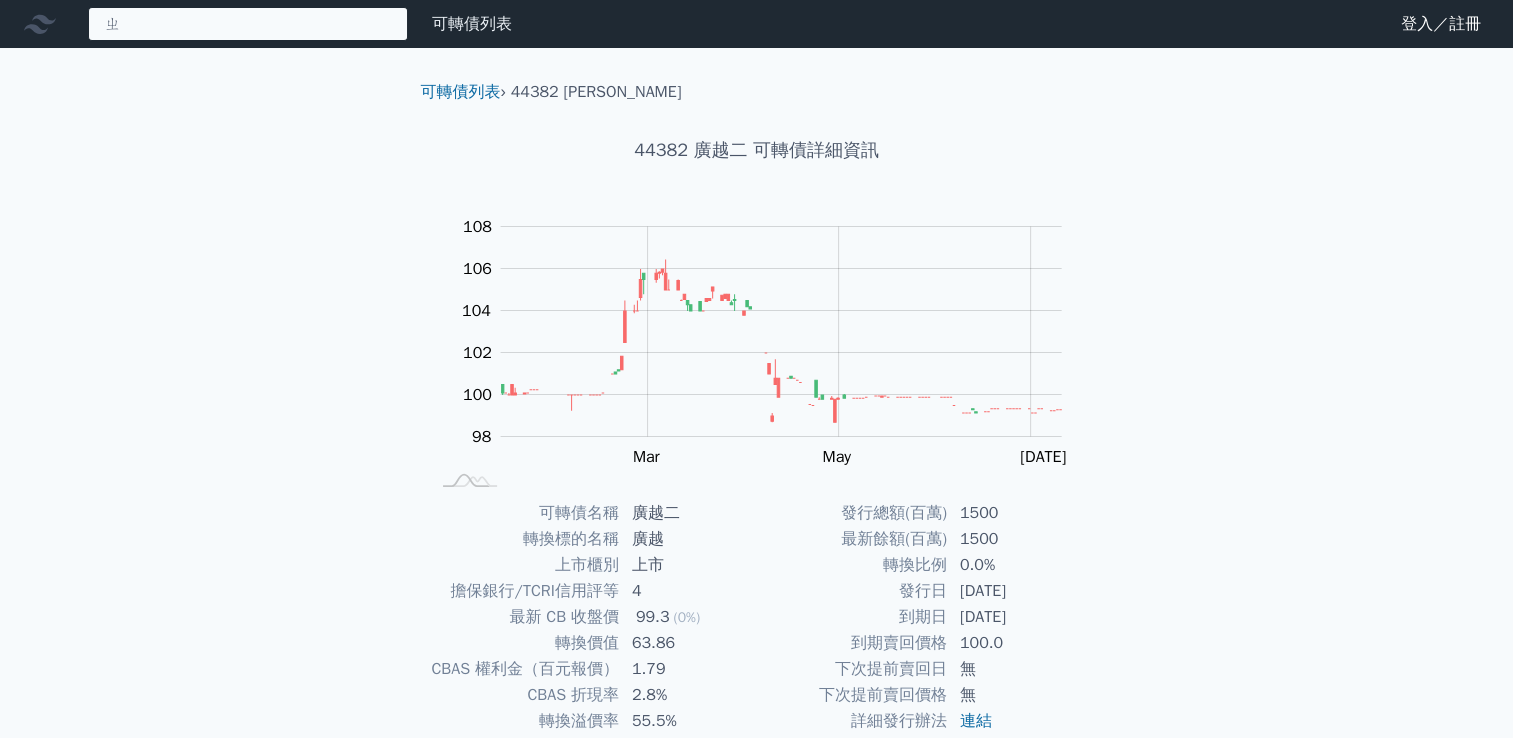 type on "直" 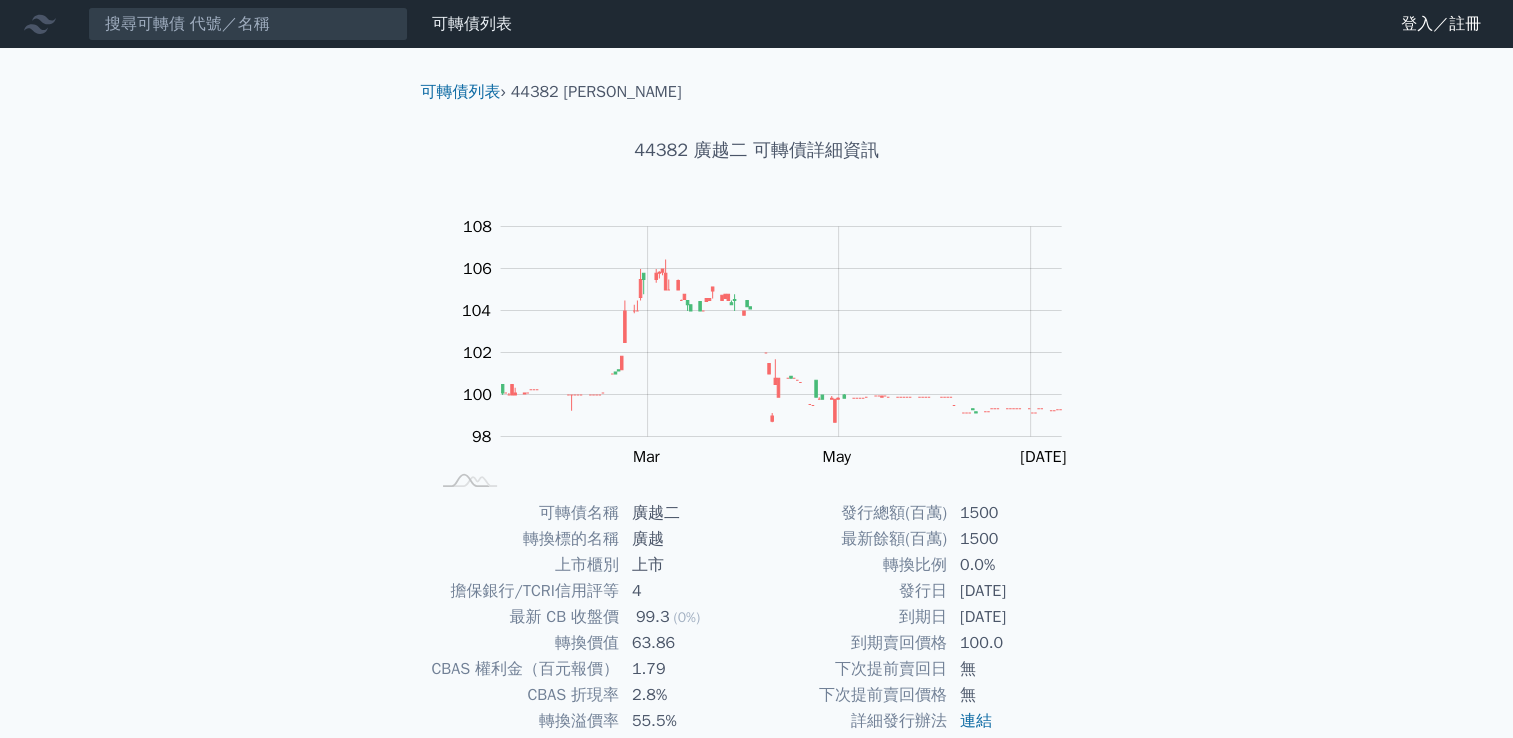 click on "可轉債列表
財務數據
可轉債列表
財務數據
登入／註冊
登入／註冊" at bounding box center (756, 24) 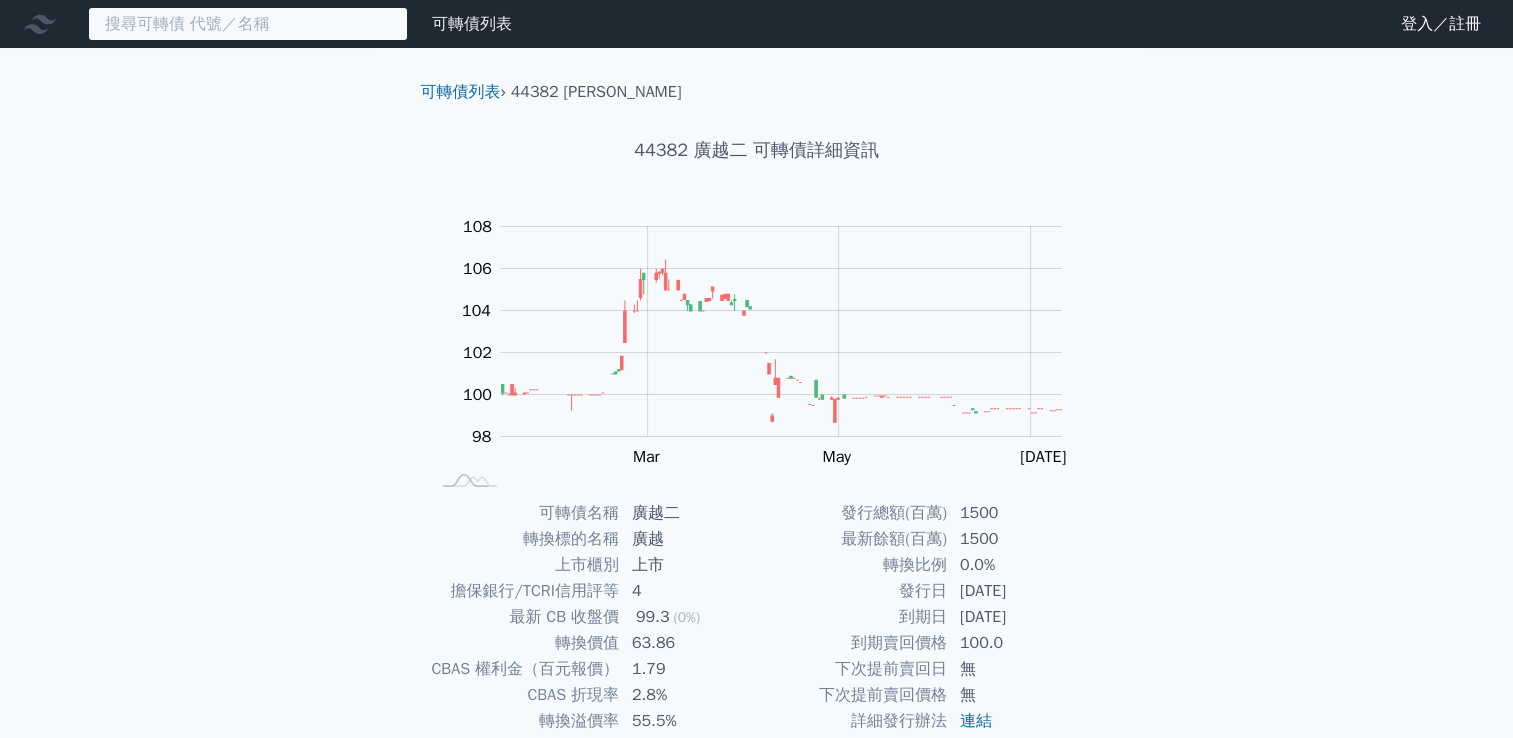 click at bounding box center [248, 24] 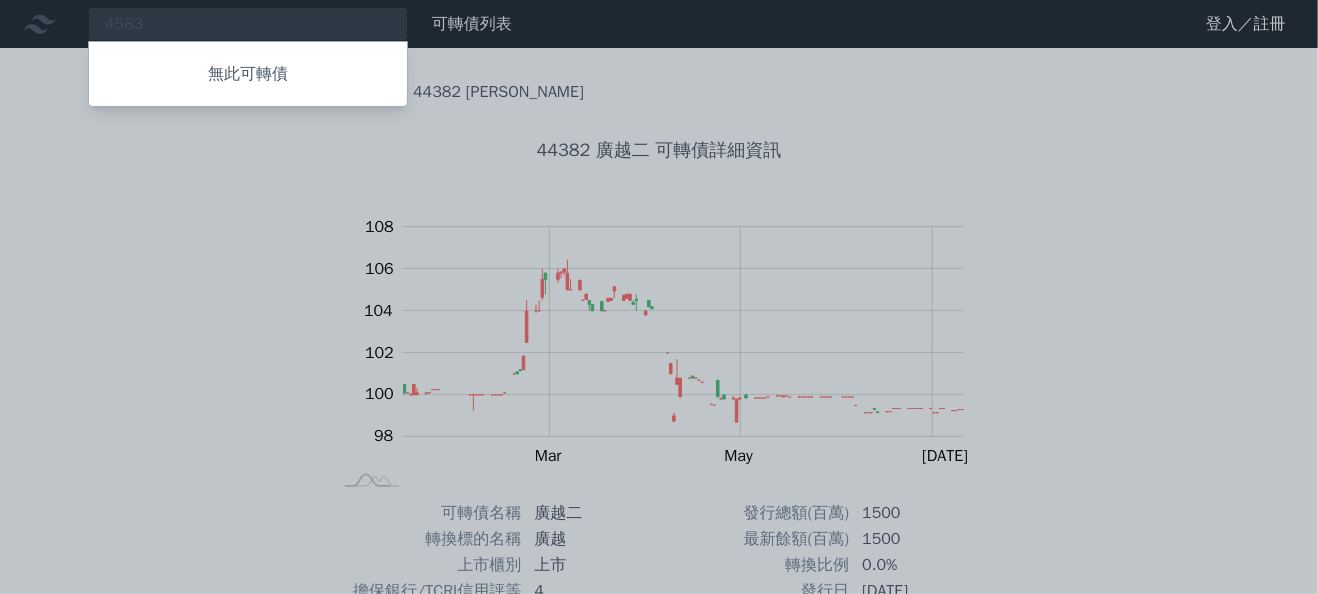 click at bounding box center [659, 297] 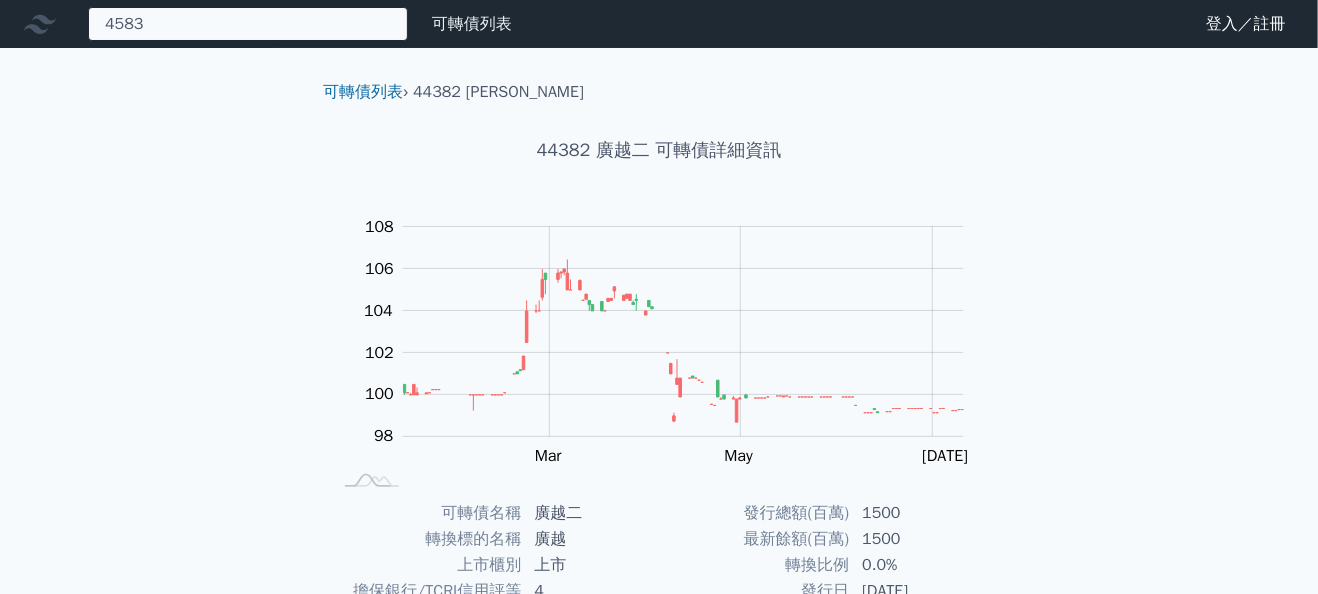click on "4583
無此可轉債" at bounding box center (248, 24) 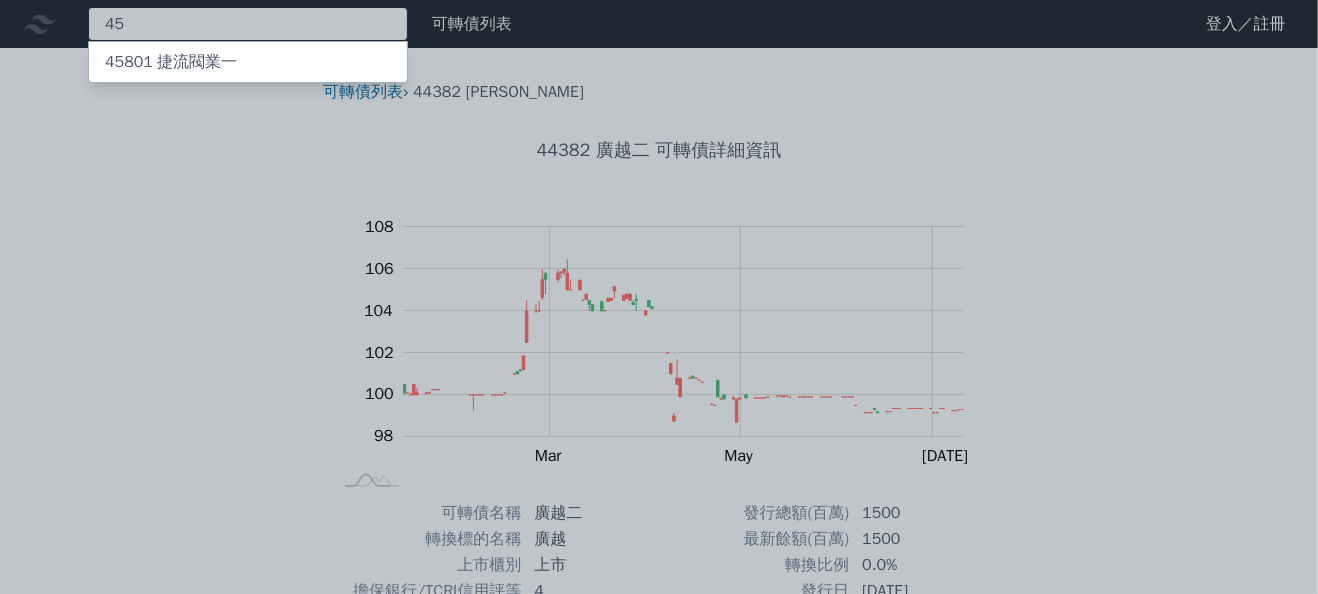 type on "4" 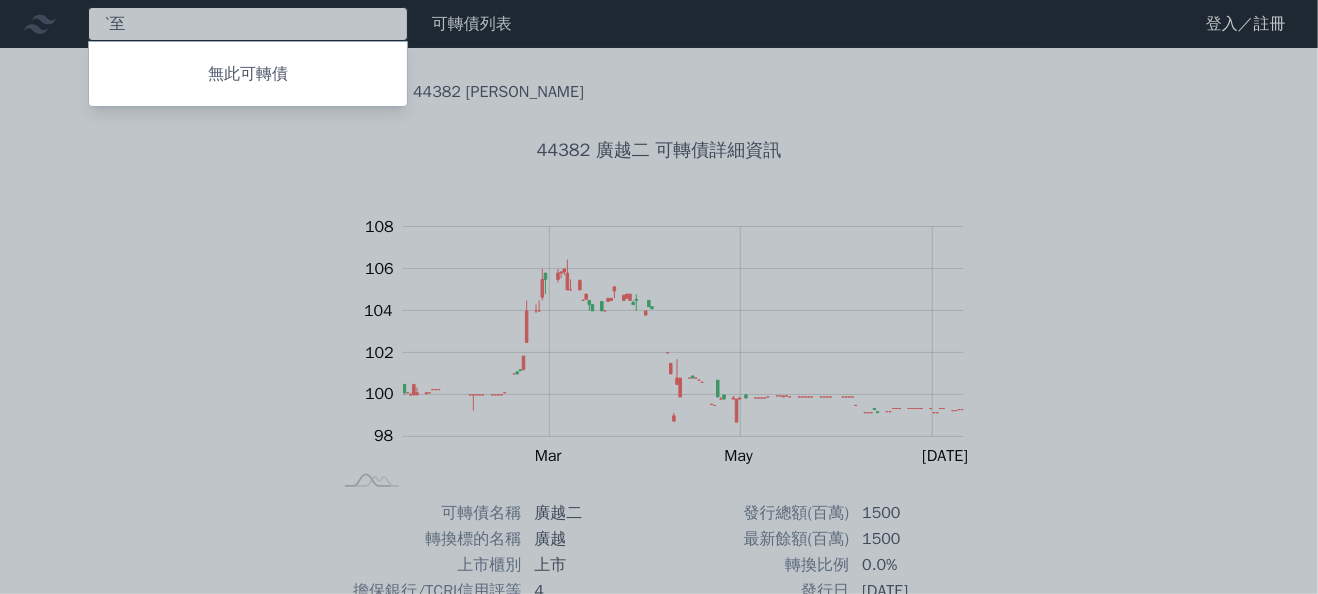 type on "ˋ" 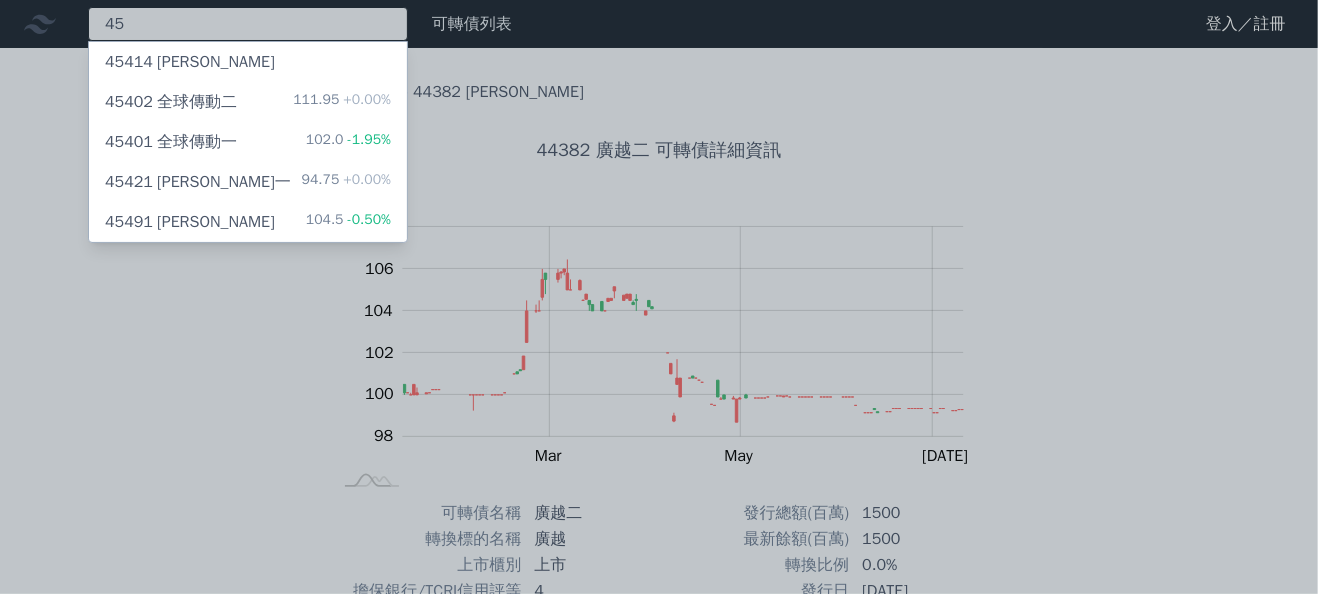 type on "4" 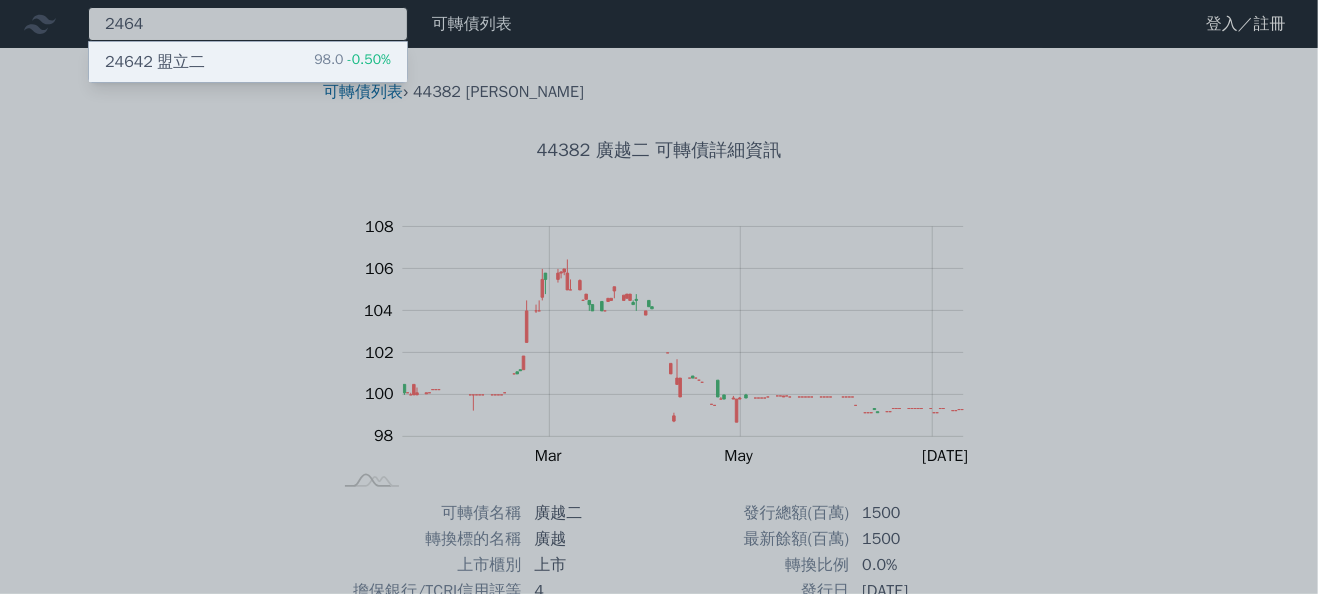 type on "2464" 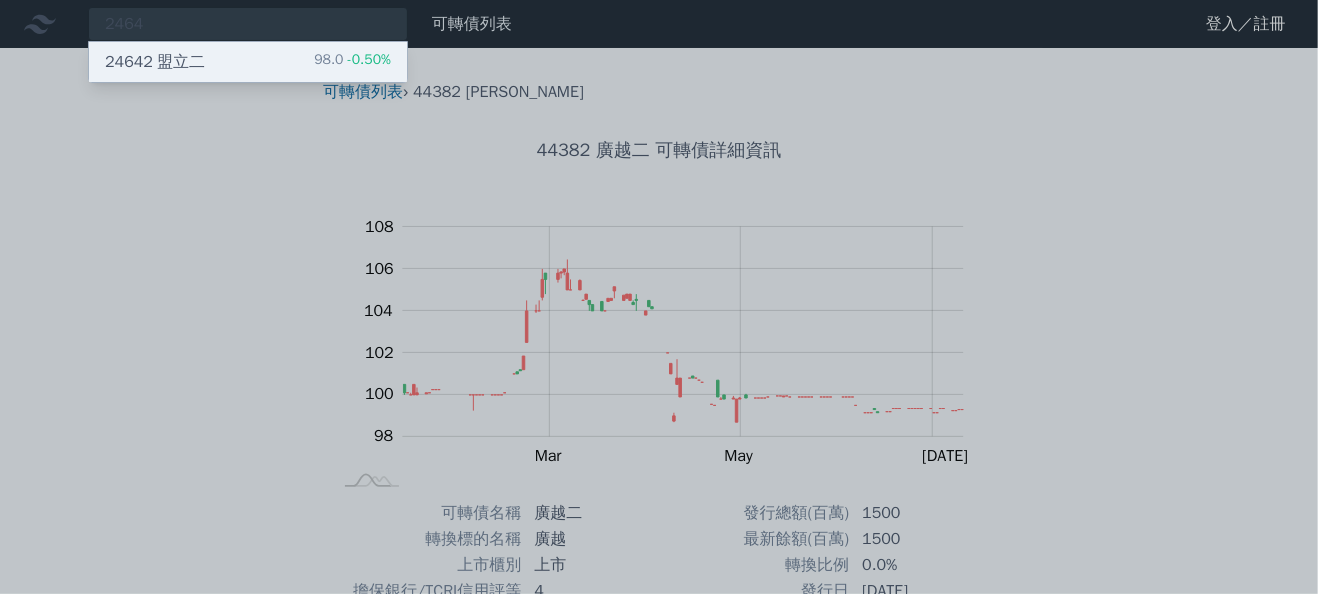 click on "24642 盟立二
98.0 -0.50%" at bounding box center [248, 62] 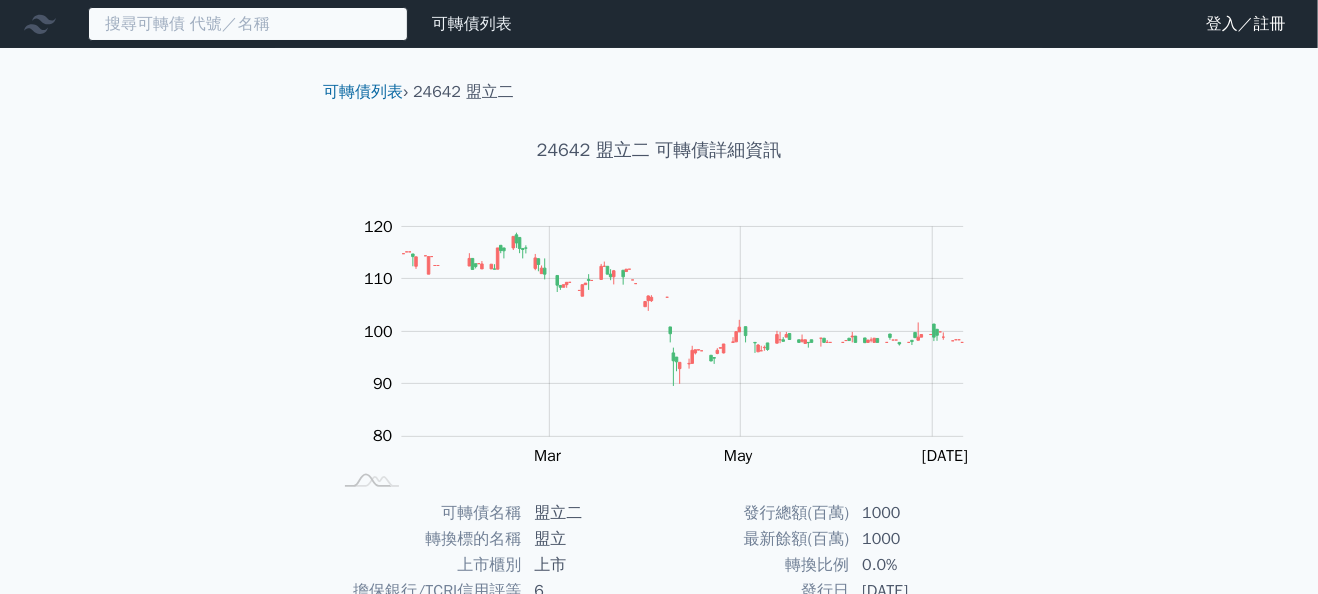click at bounding box center [248, 24] 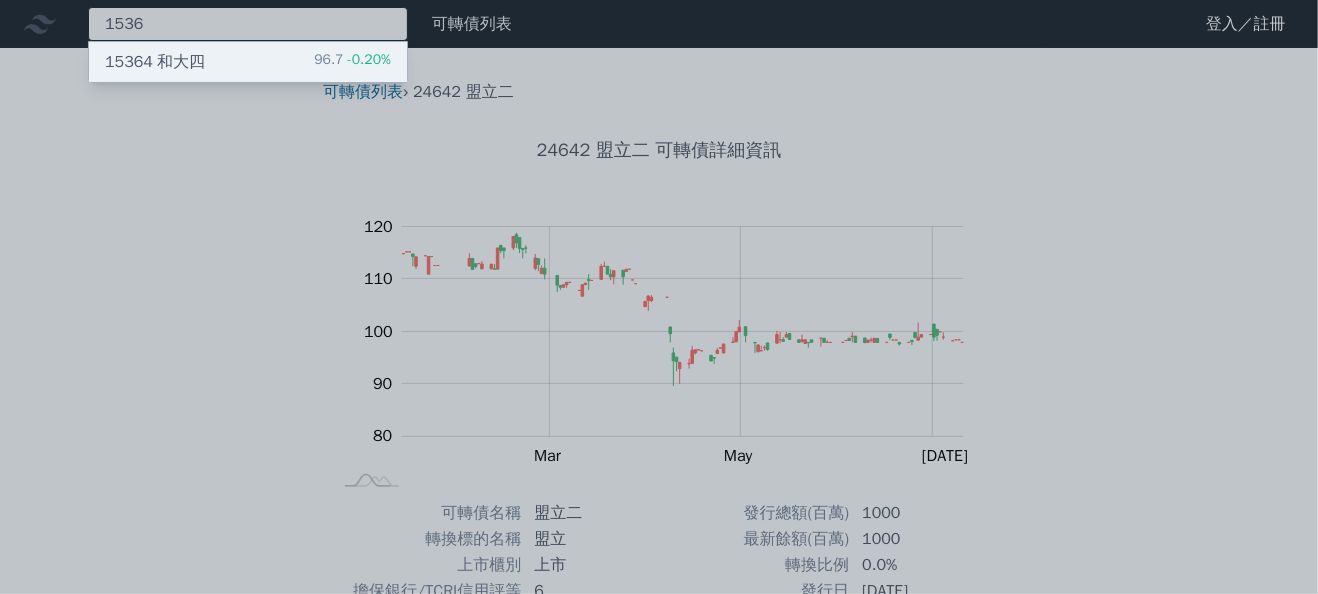 type on "1536" 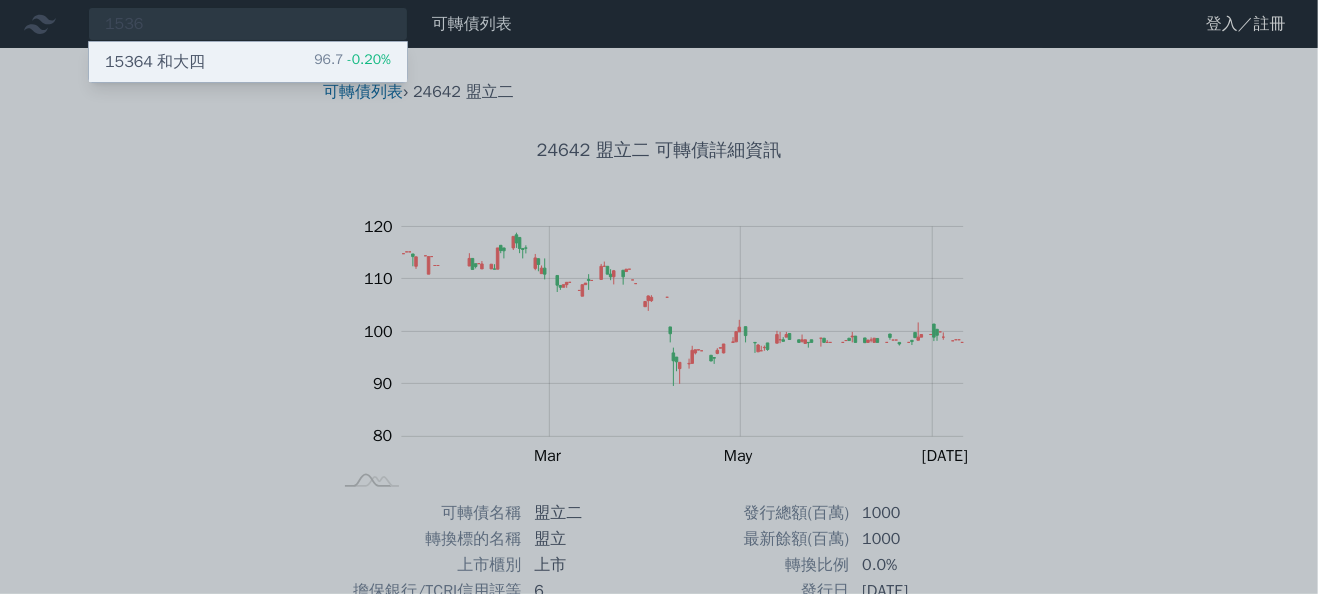 click on "15364 和大四
96.7 -0.20%" at bounding box center [248, 62] 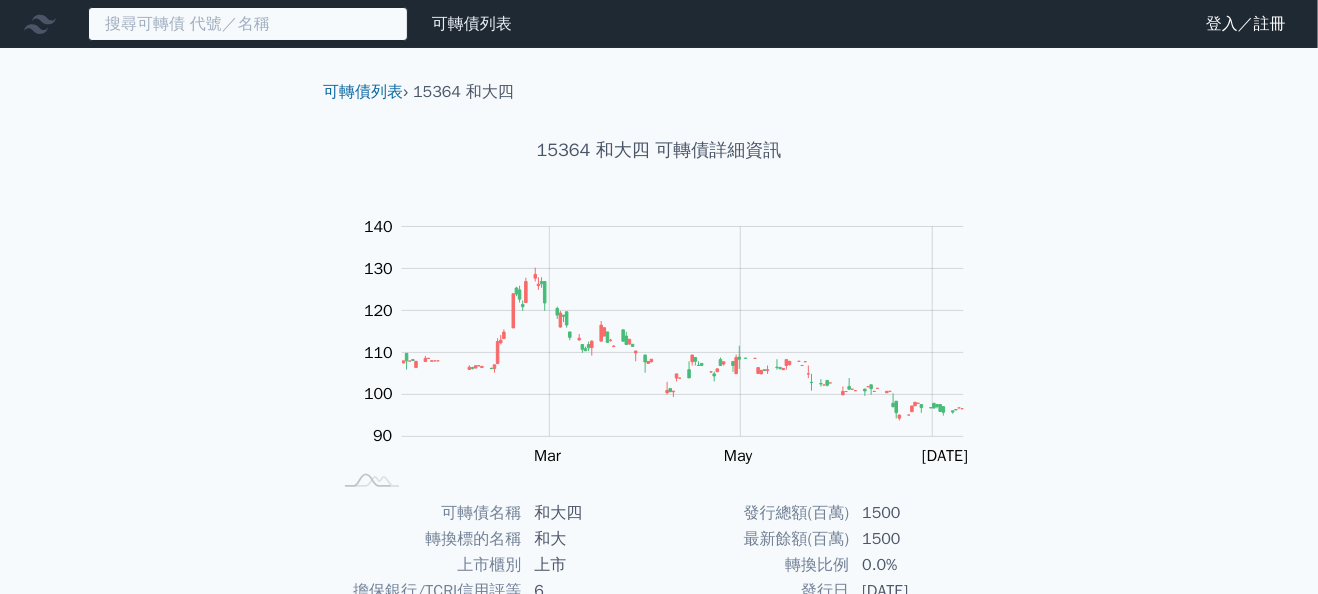 click at bounding box center [248, 24] 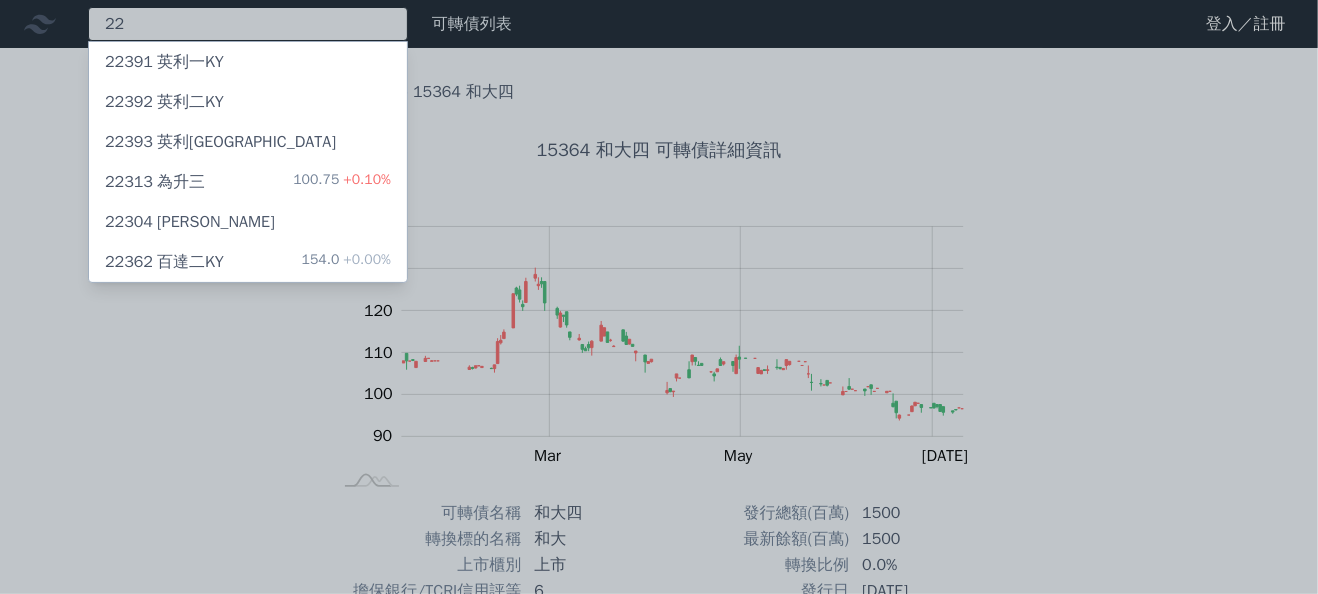 type on "2" 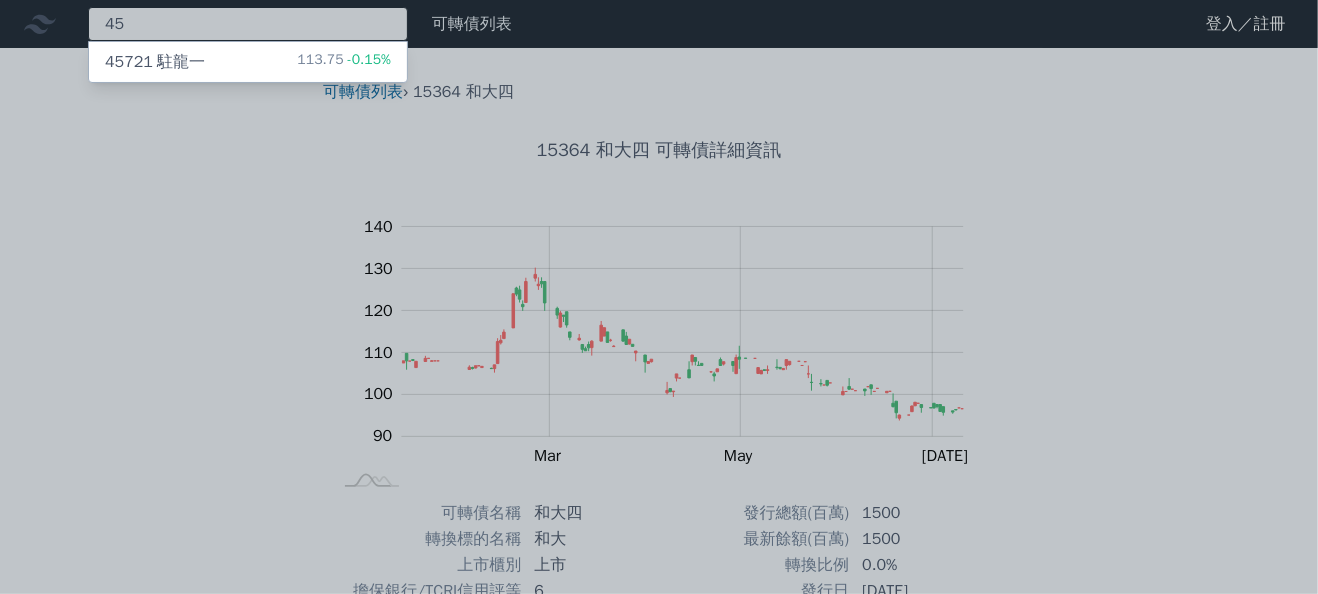 type on "4" 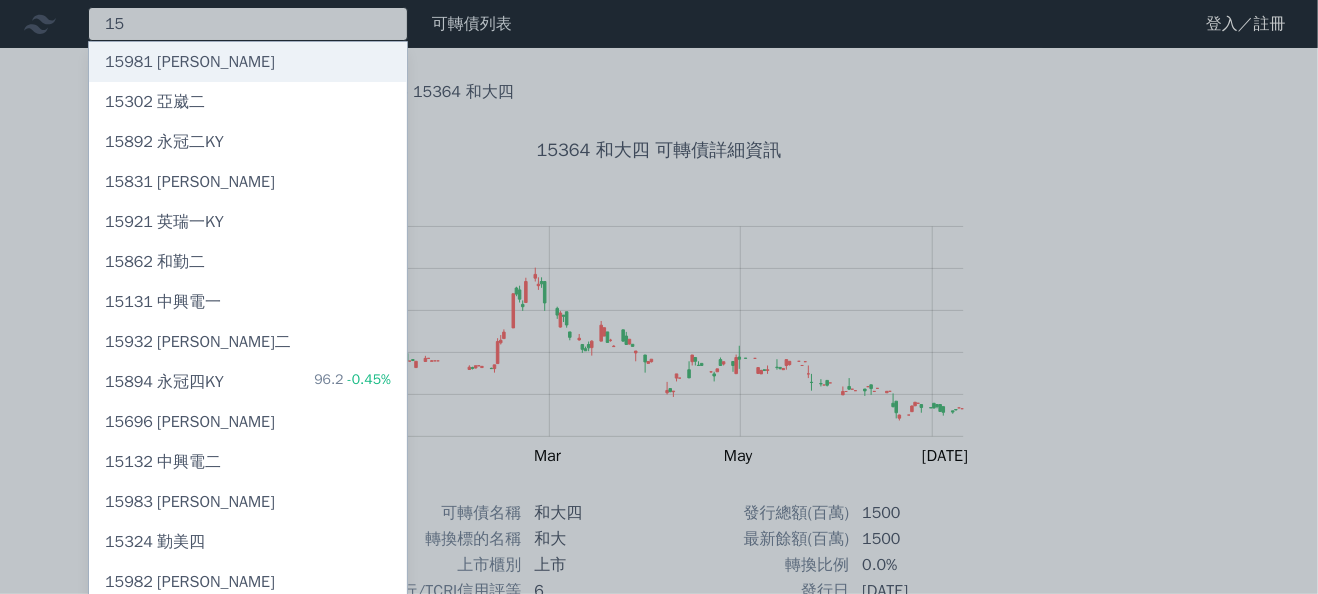type on "1" 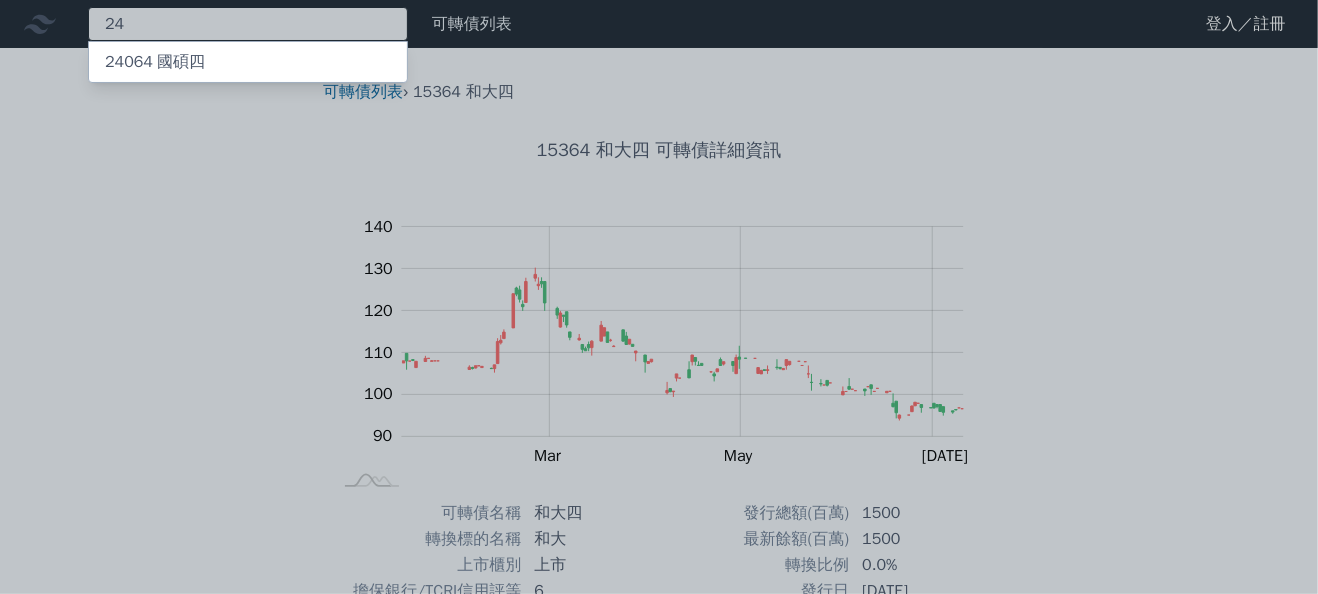 type on "2" 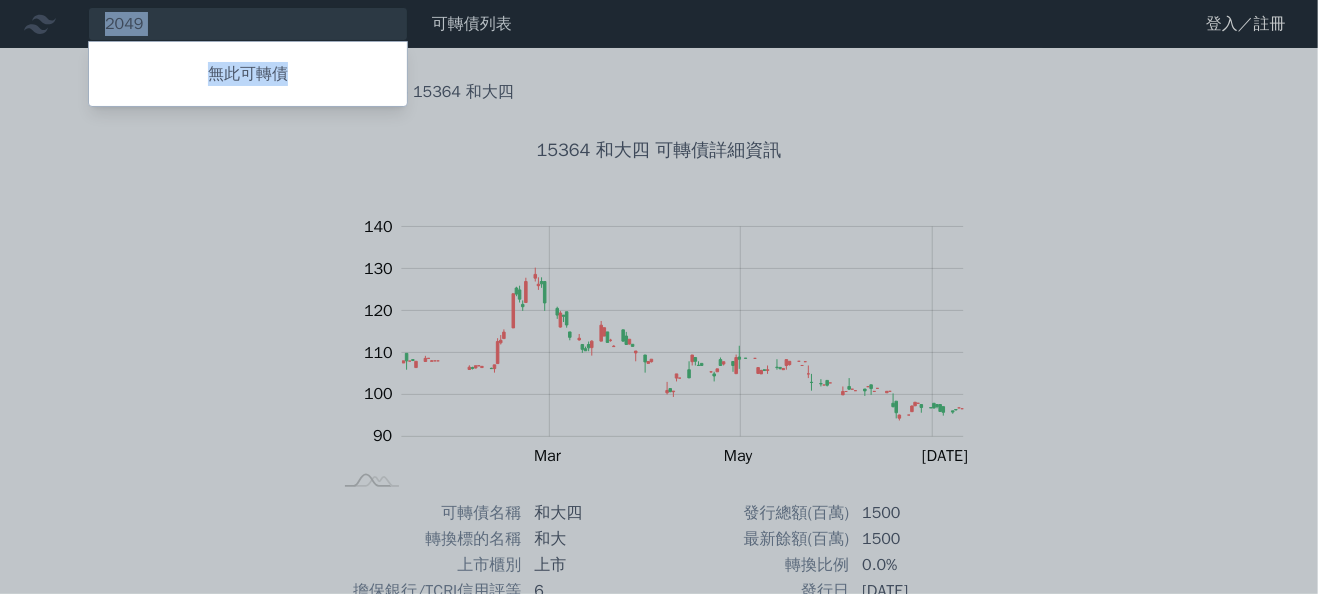 drag, startPoint x: 191, startPoint y: 22, endPoint x: -269, endPoint y: -5, distance: 460.79172 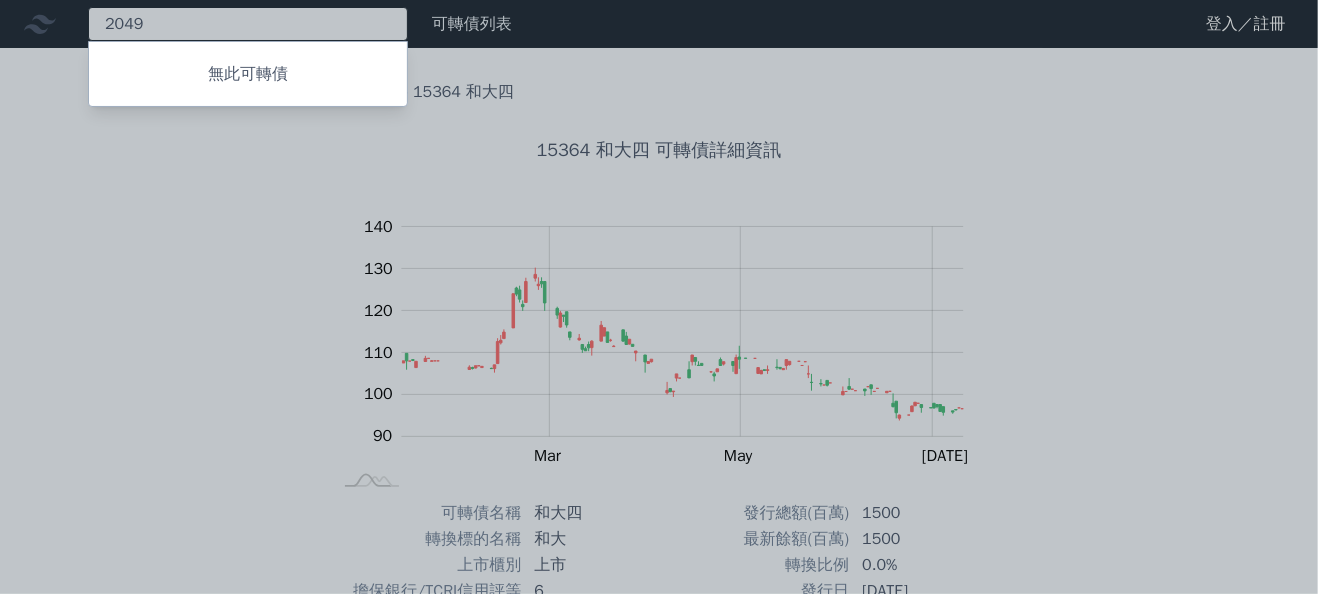 drag, startPoint x: 182, startPoint y: 27, endPoint x: 43, endPoint y: 23, distance: 139.05754 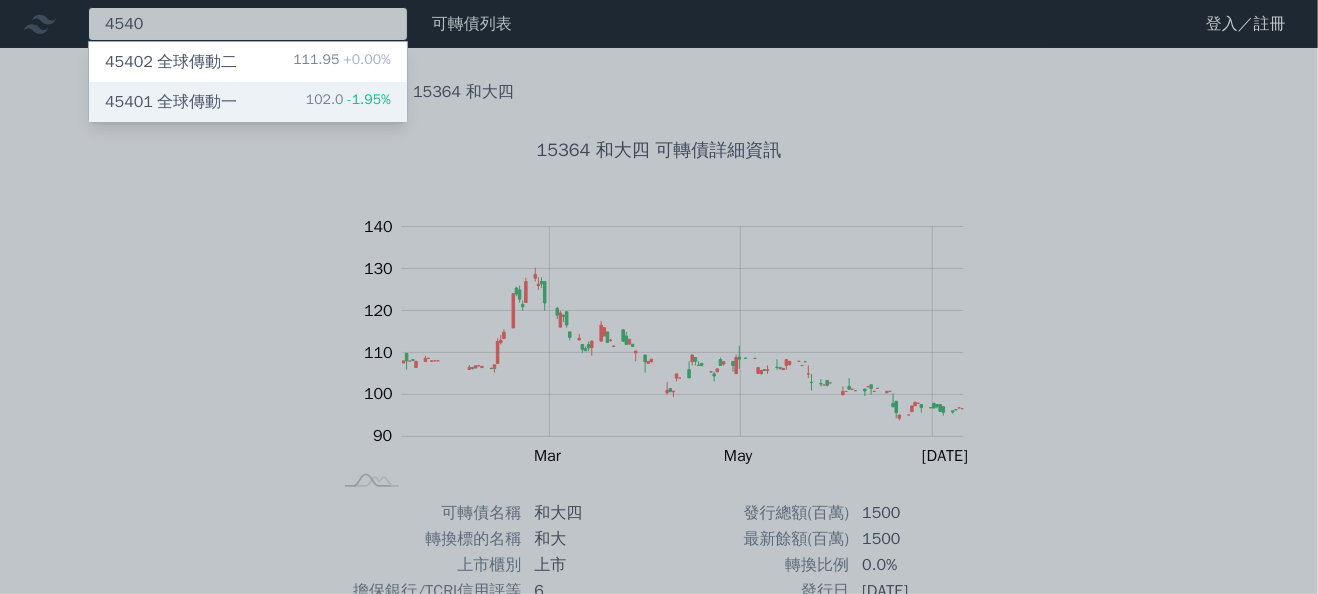 type on "4540" 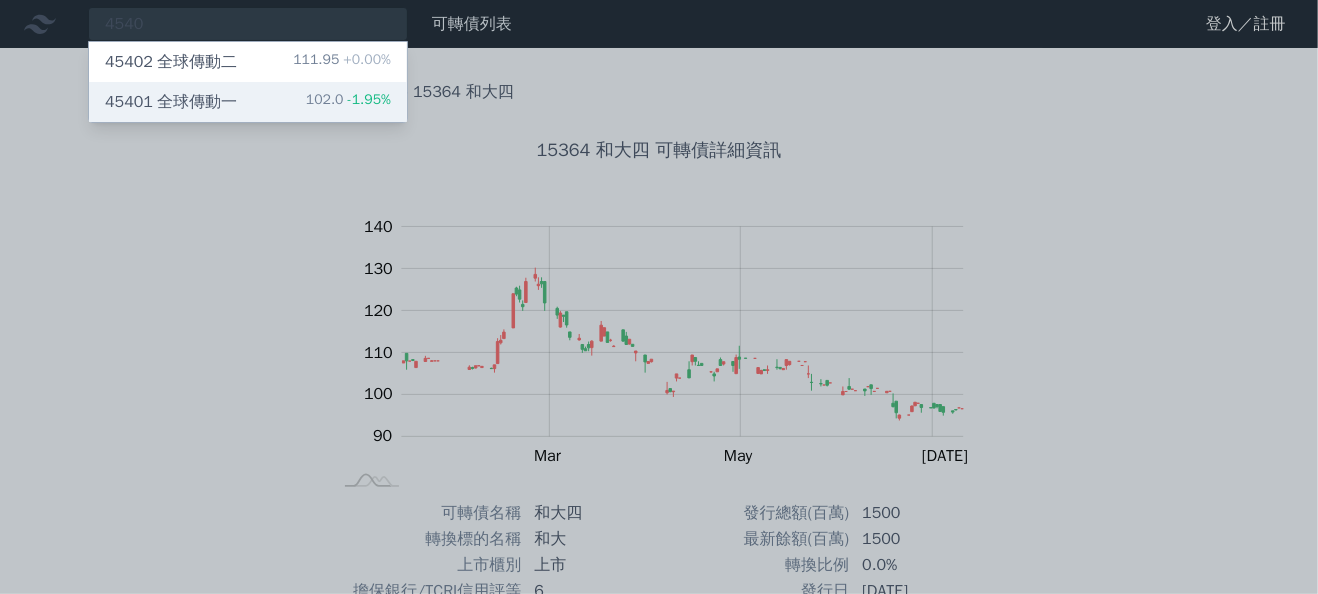 click on "45401 全球傳動一" at bounding box center [171, 102] 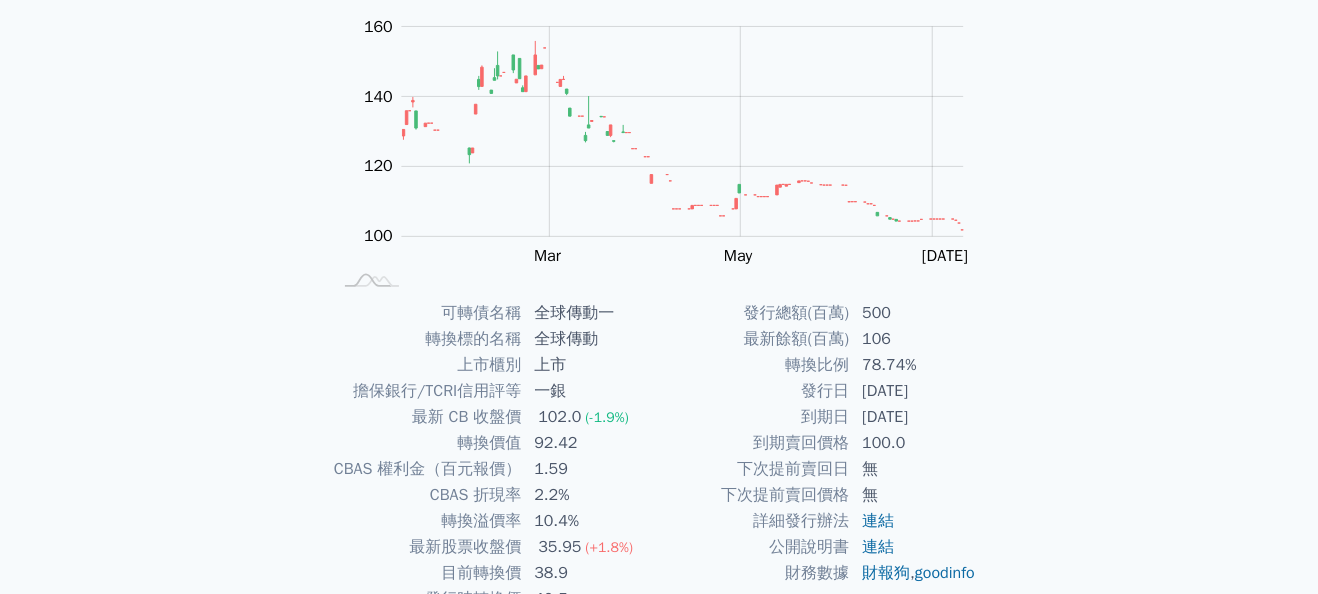 scroll, scrollTop: 188, scrollLeft: 0, axis: vertical 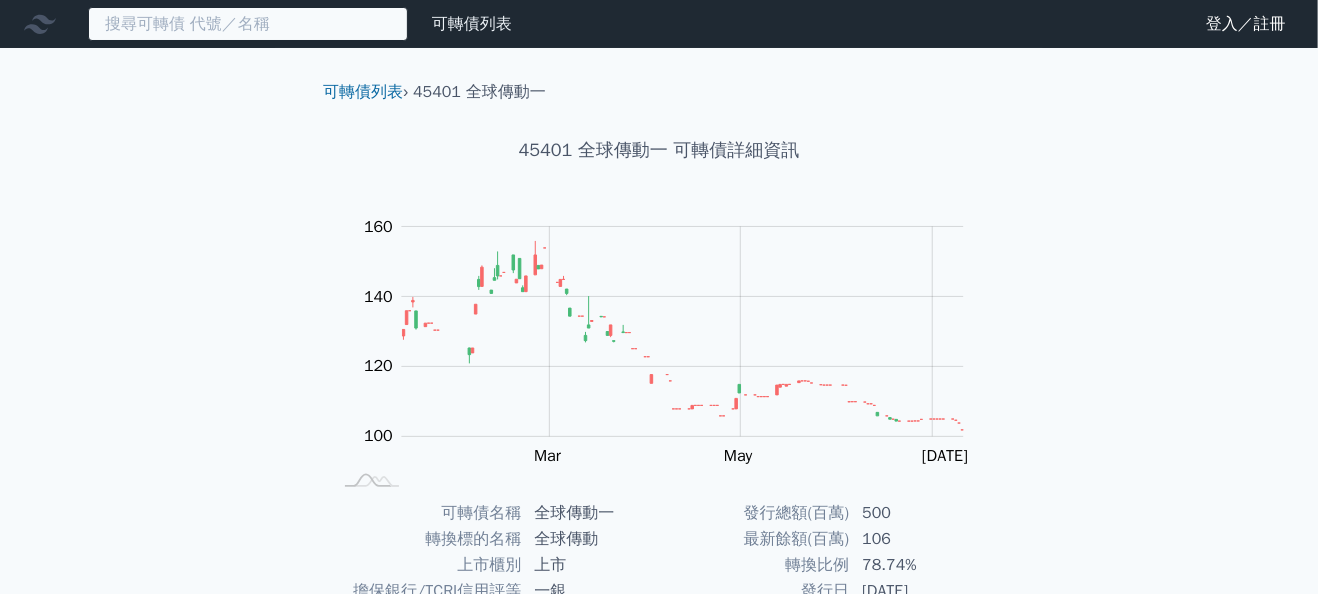 click at bounding box center [248, 24] 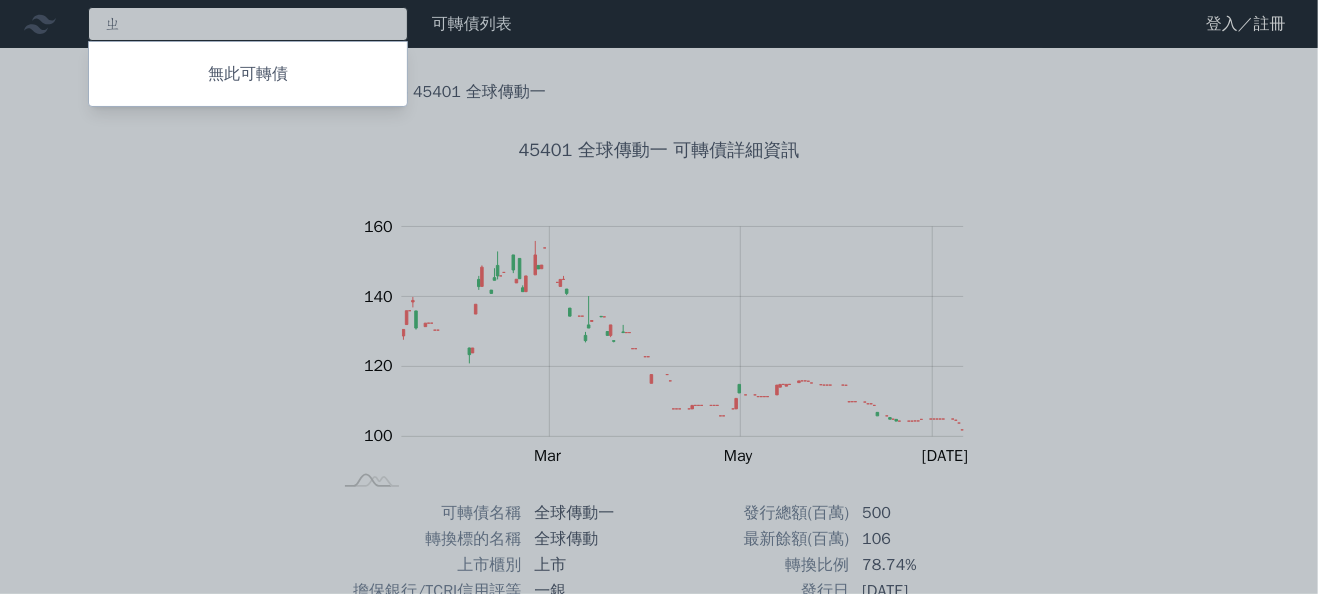 type on "只" 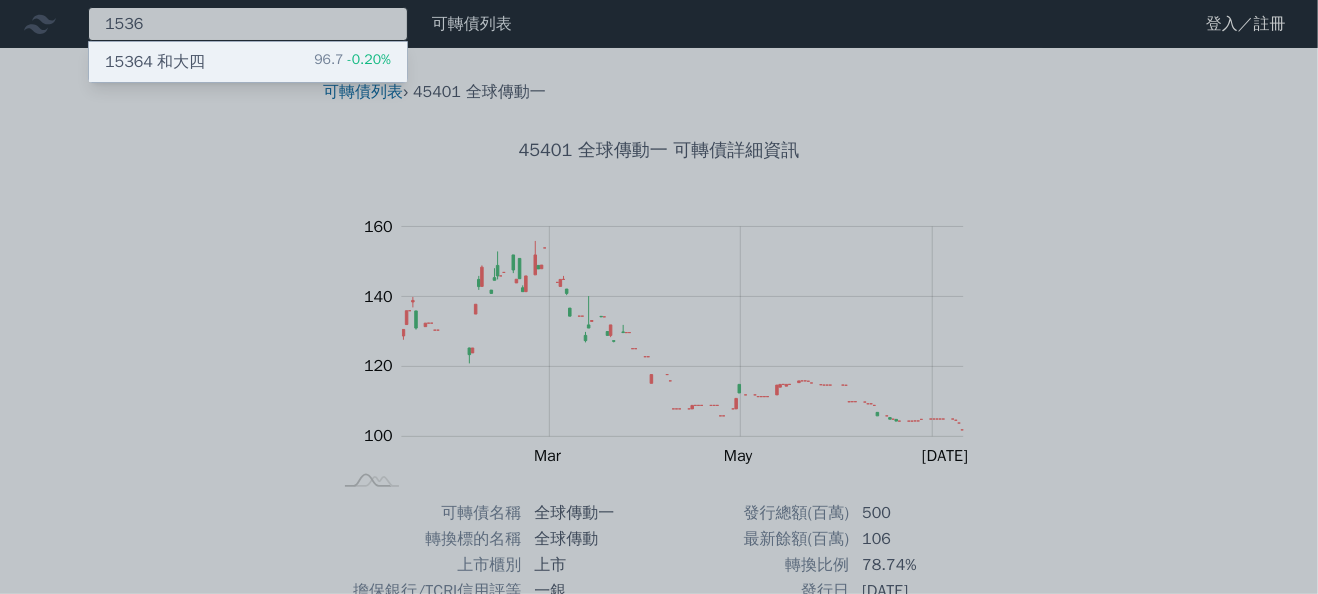 type on "1536" 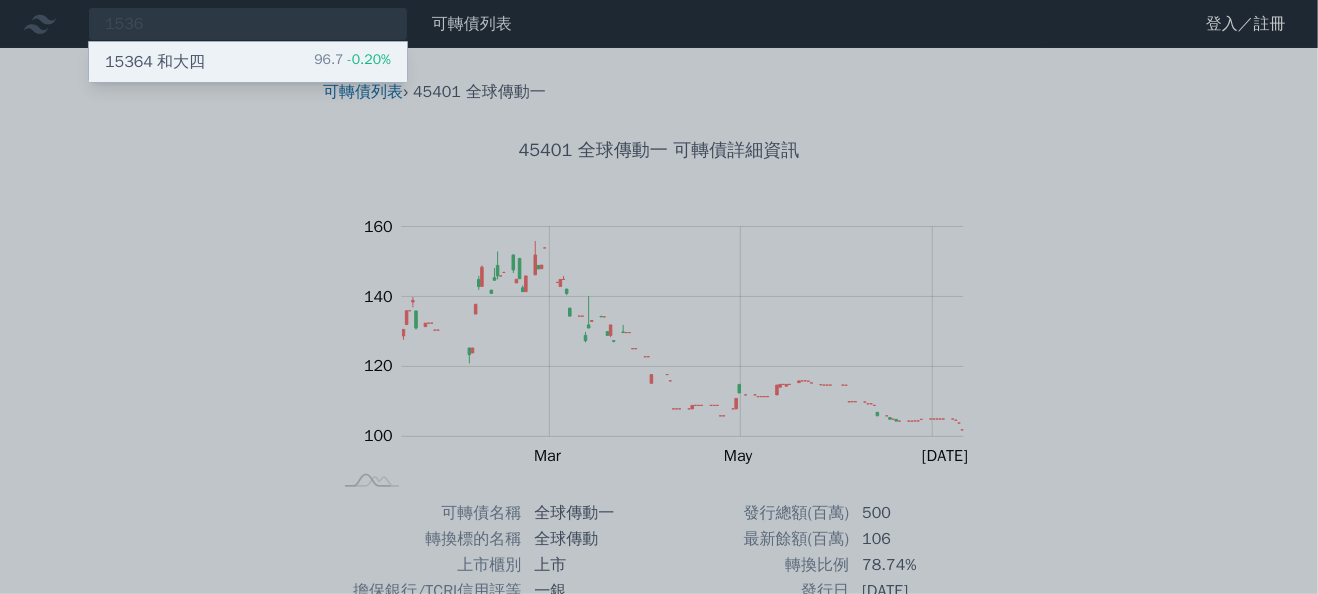 click on "15364 和大四
96.7 -0.20%" at bounding box center (248, 62) 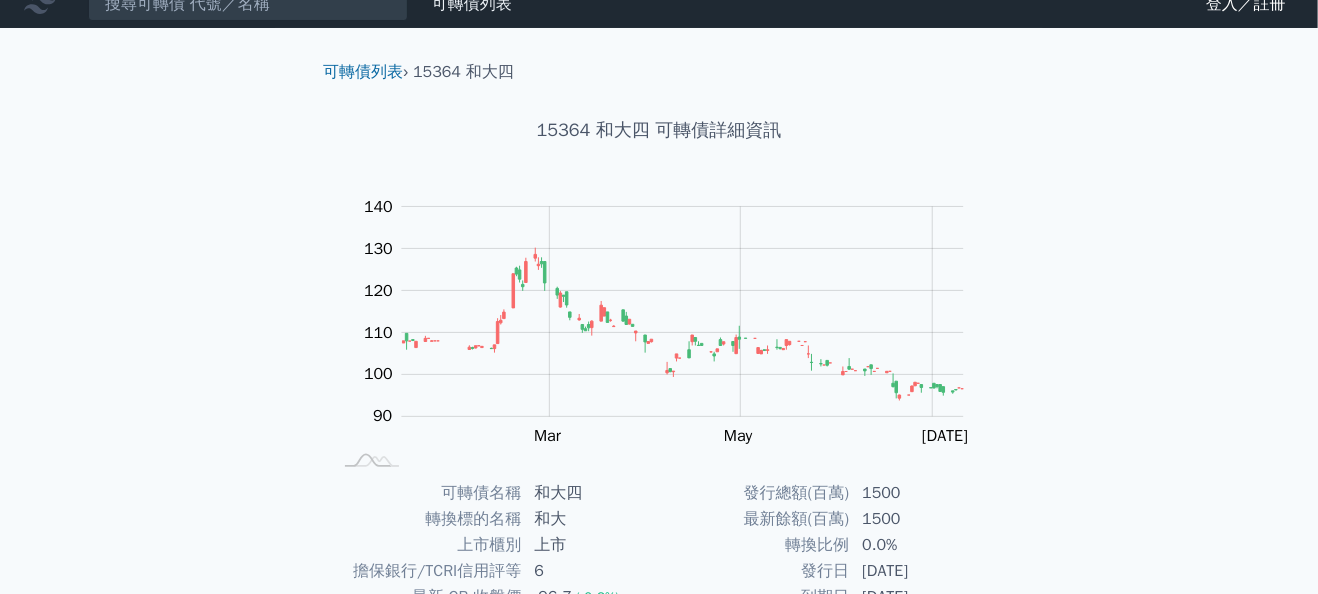 scroll, scrollTop: 0, scrollLeft: 0, axis: both 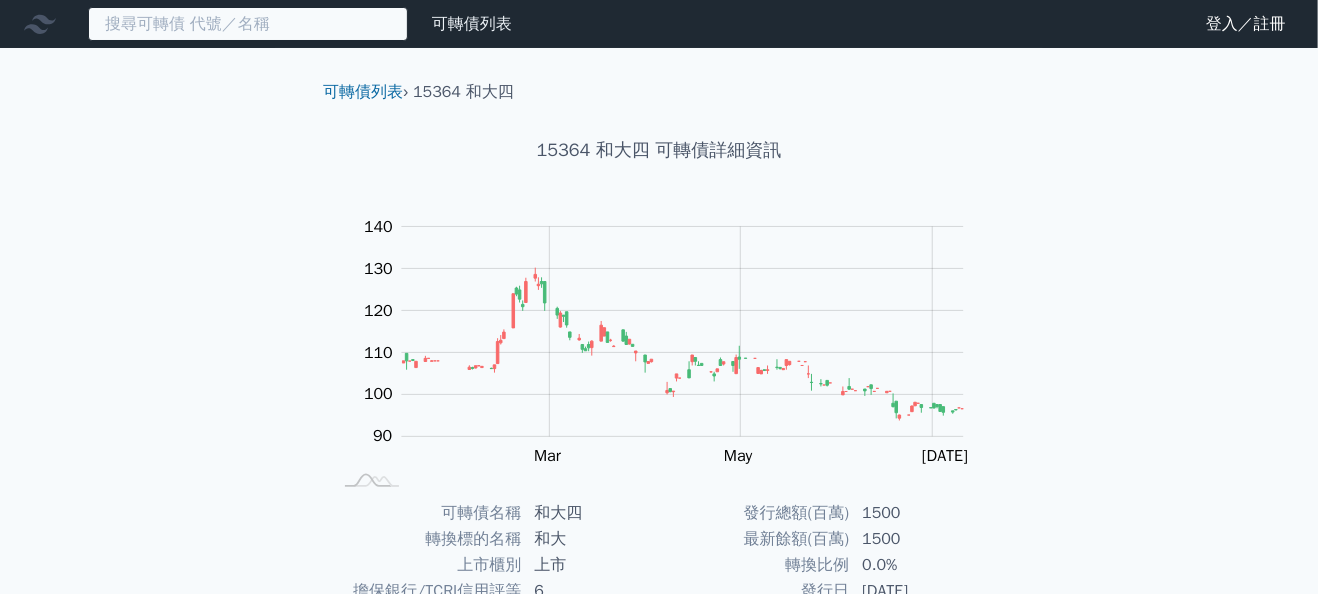 click at bounding box center [248, 24] 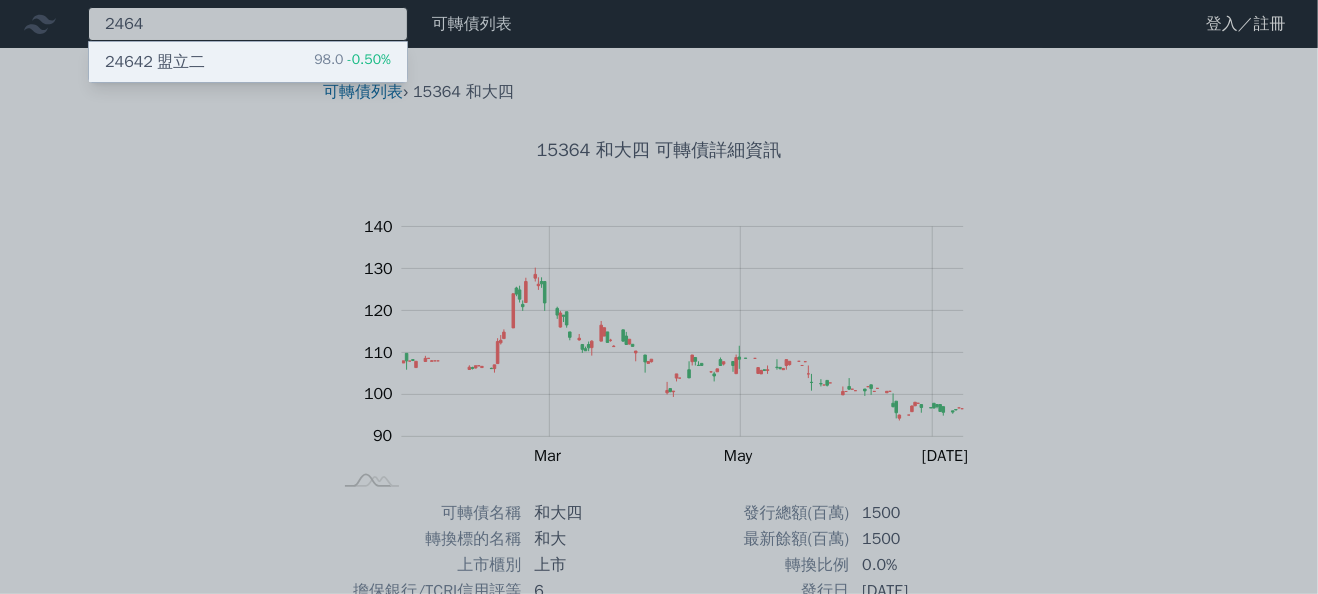 type on "2464" 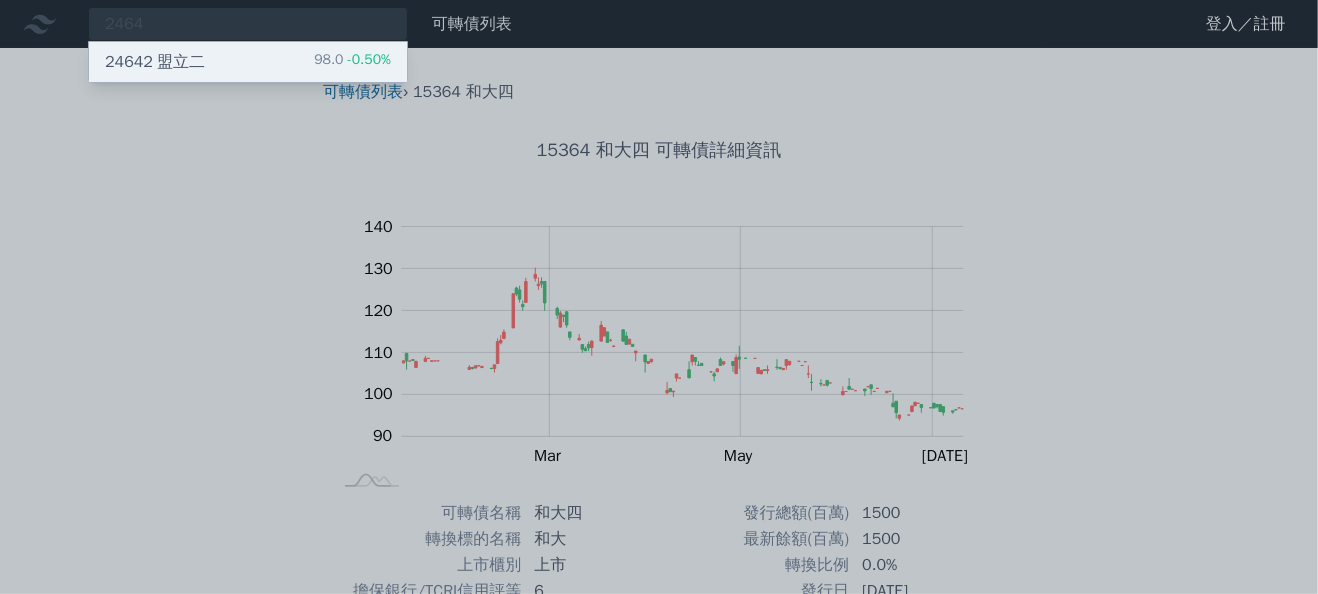click on "24642 盟立二
98.0 -0.50%" at bounding box center [248, 62] 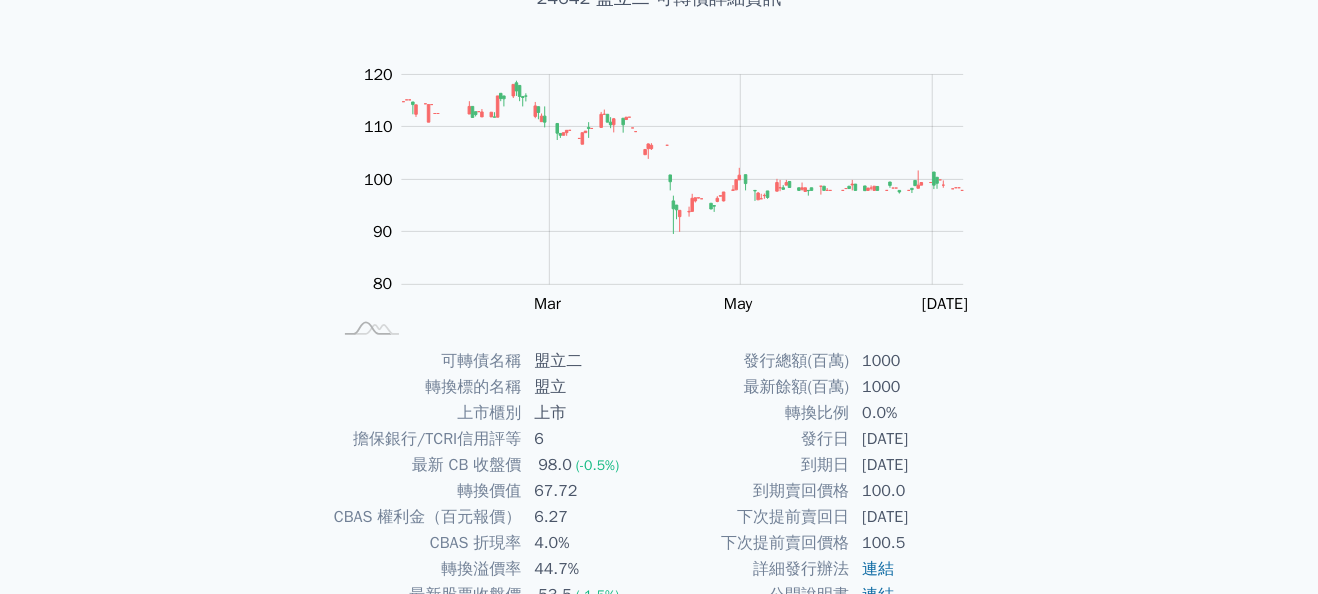 scroll, scrollTop: 0, scrollLeft: 0, axis: both 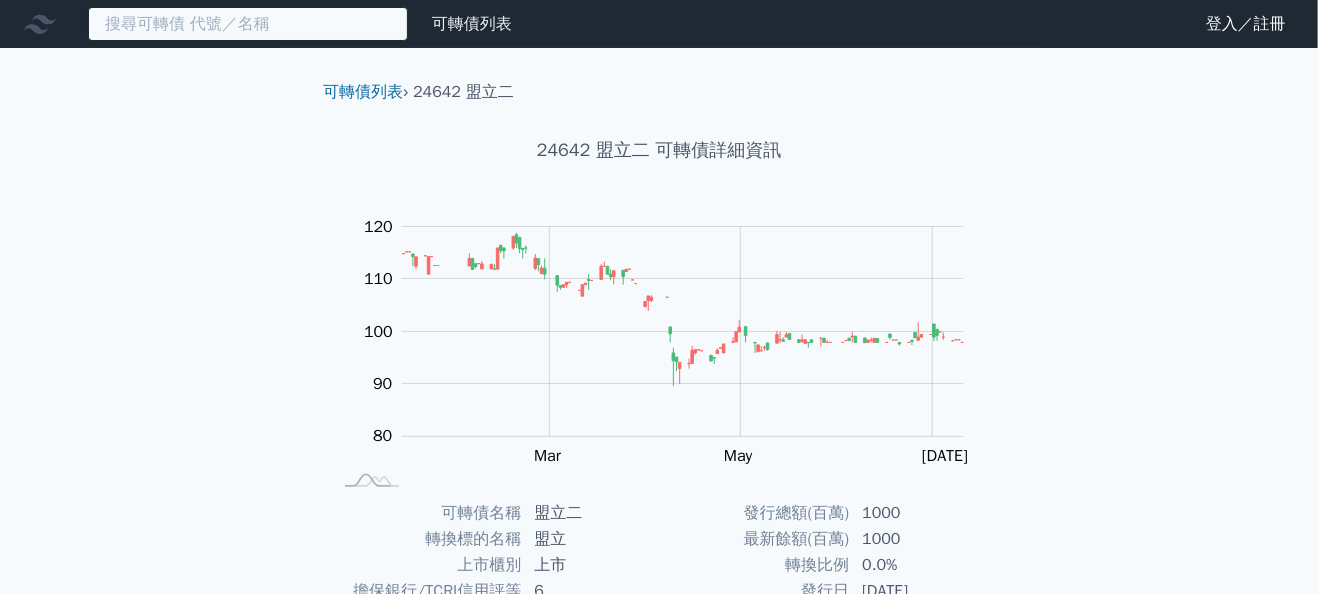 click at bounding box center [248, 24] 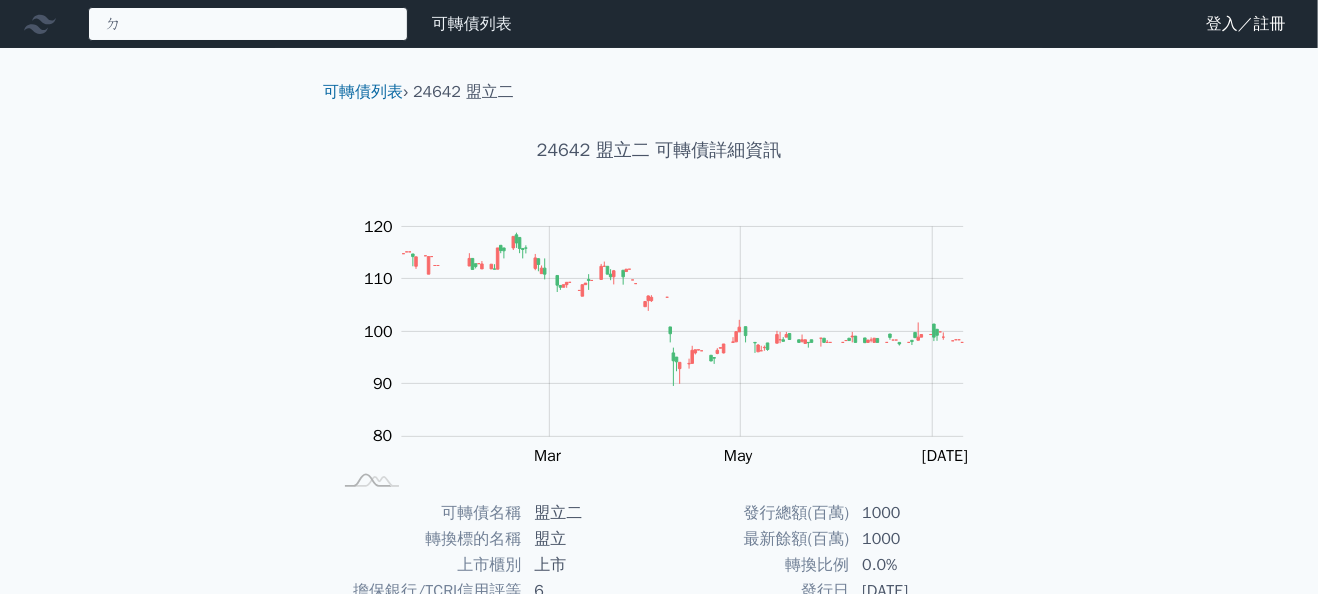 type on "ㄉˇ" 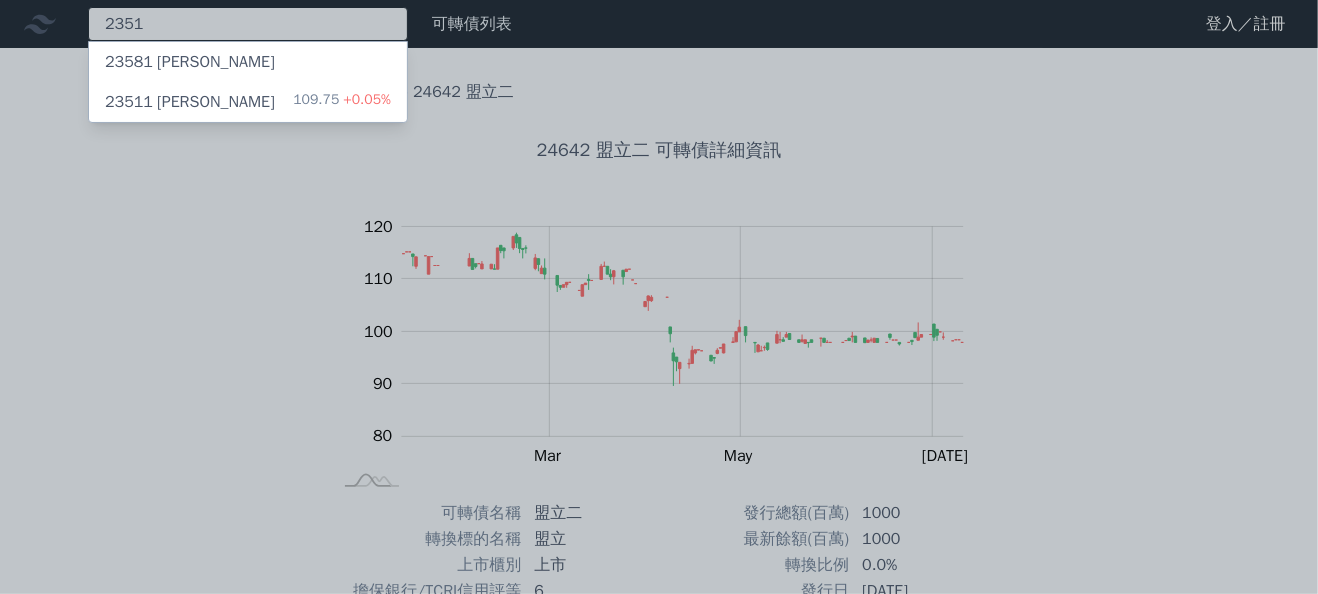 type on "2351" 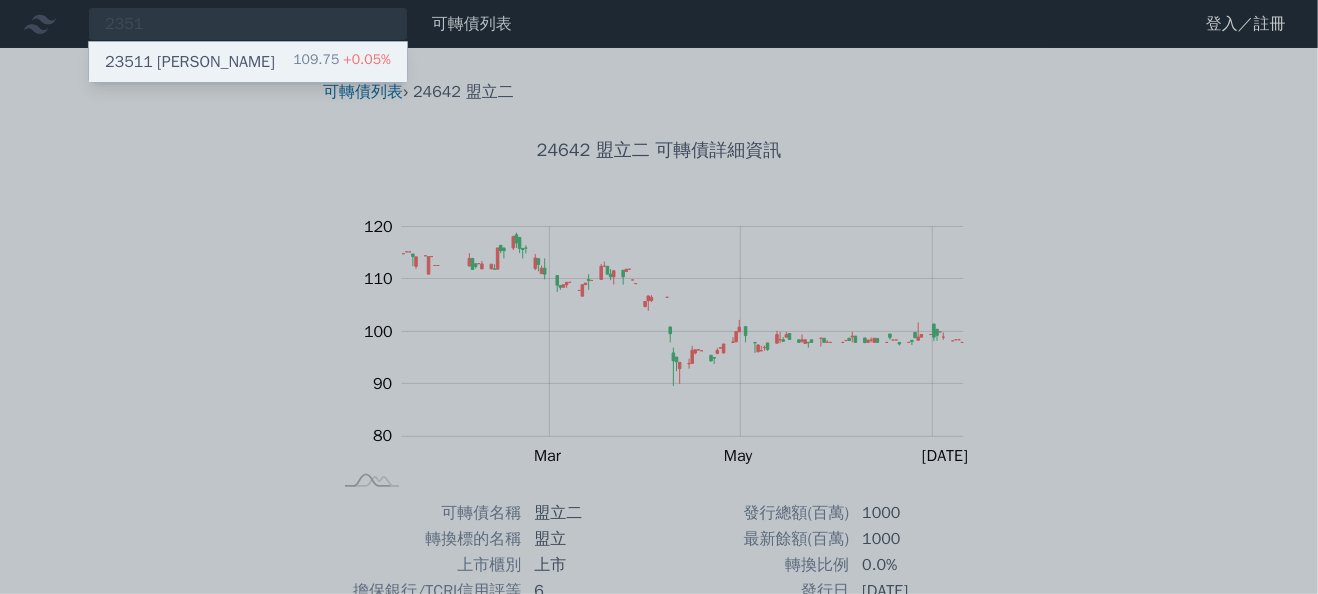 click on "23511 順德一" at bounding box center [190, 62] 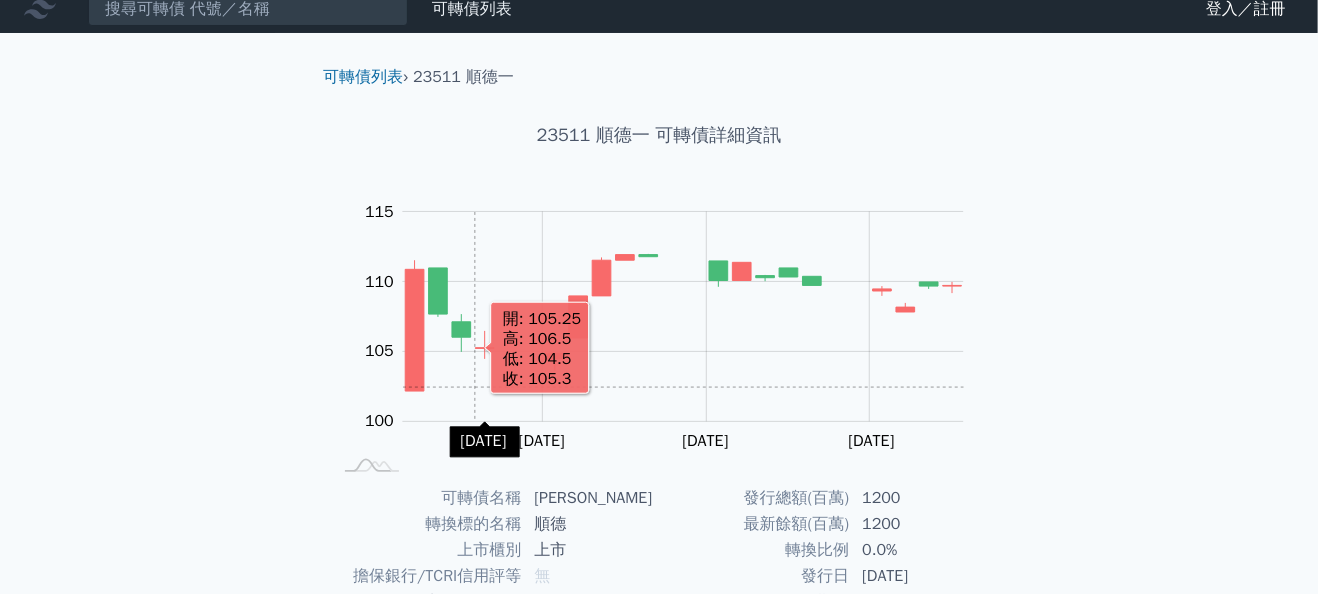 scroll, scrollTop: 332, scrollLeft: 0, axis: vertical 